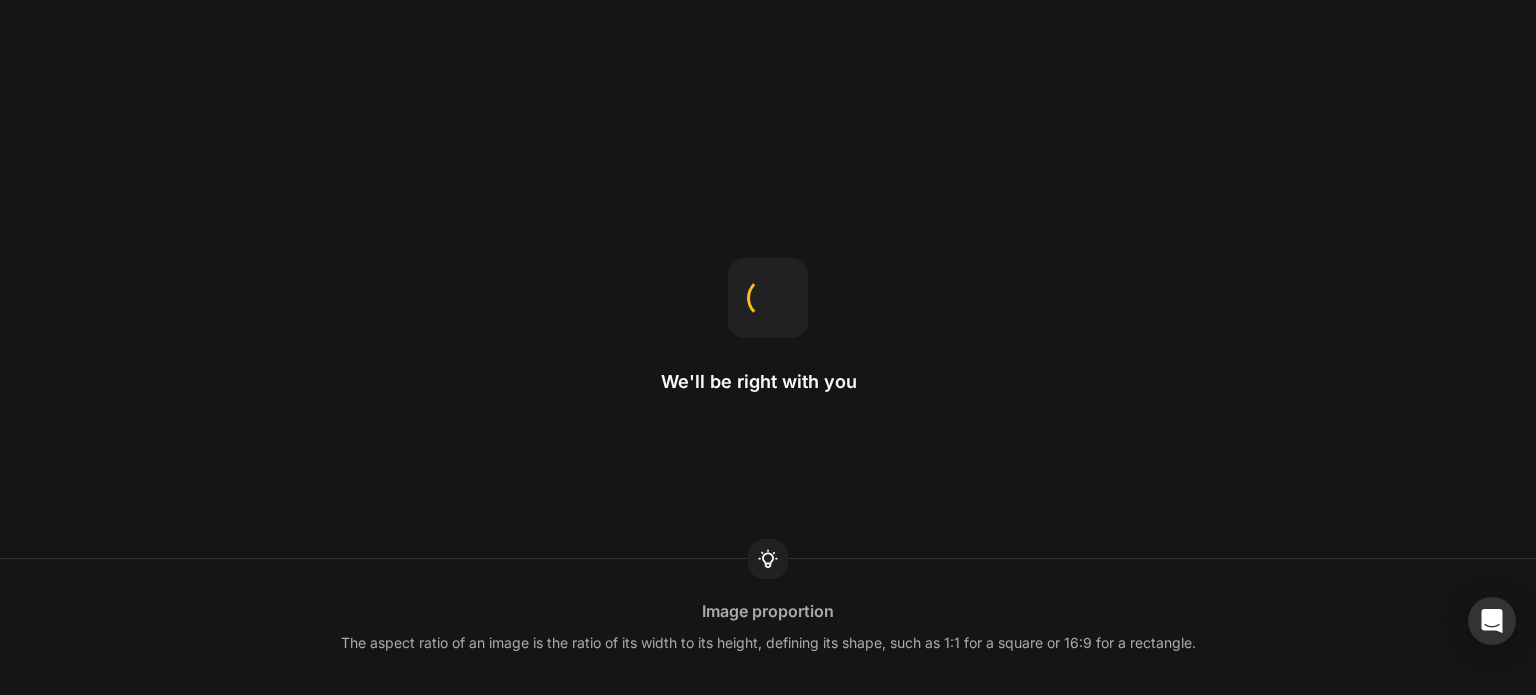 scroll, scrollTop: 0, scrollLeft: 0, axis: both 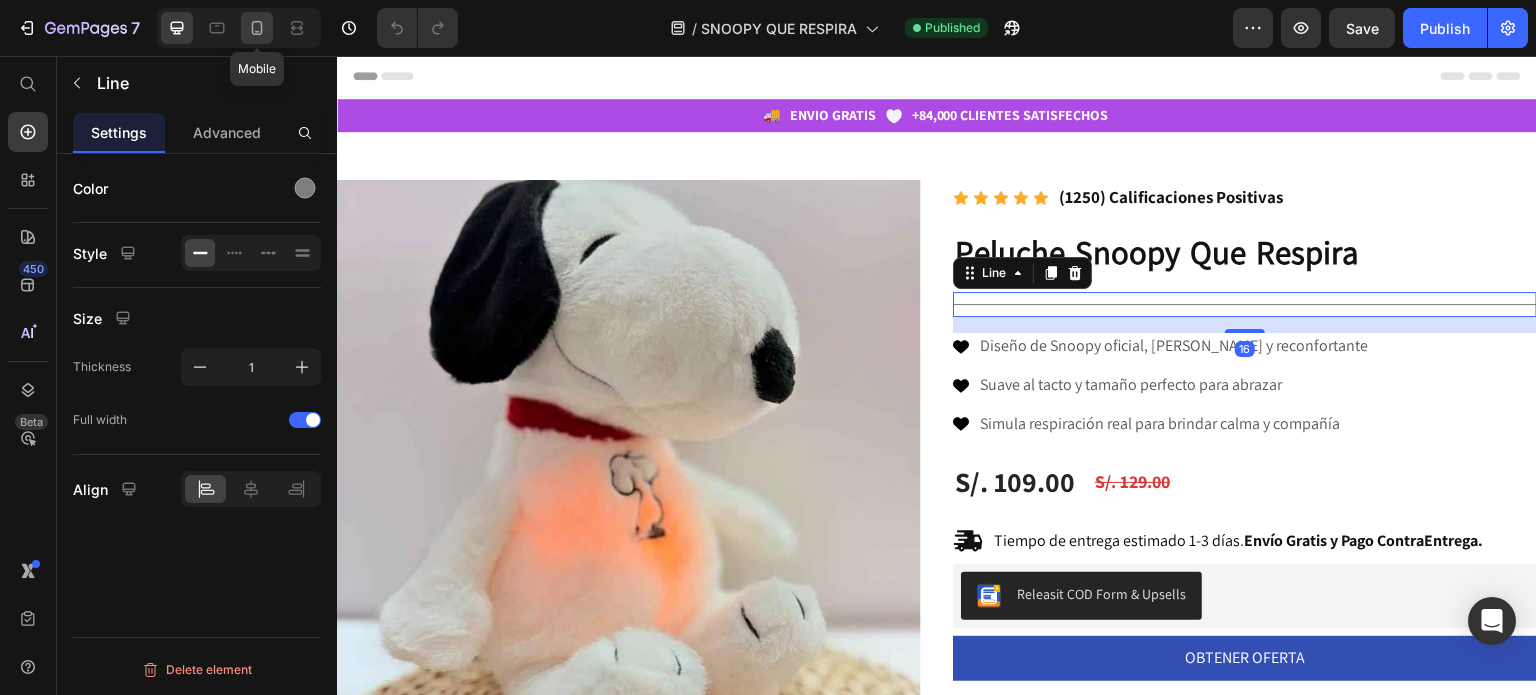 click 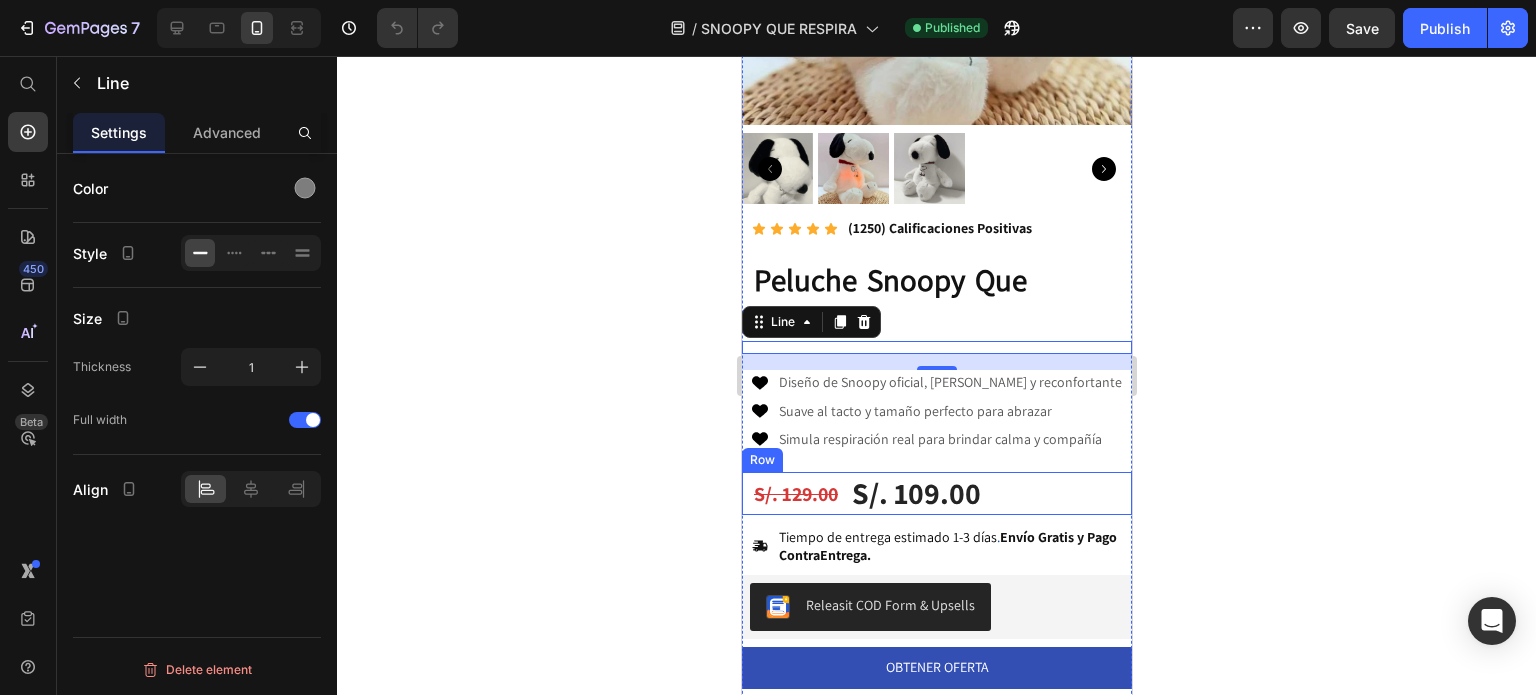 scroll, scrollTop: 416, scrollLeft: 0, axis: vertical 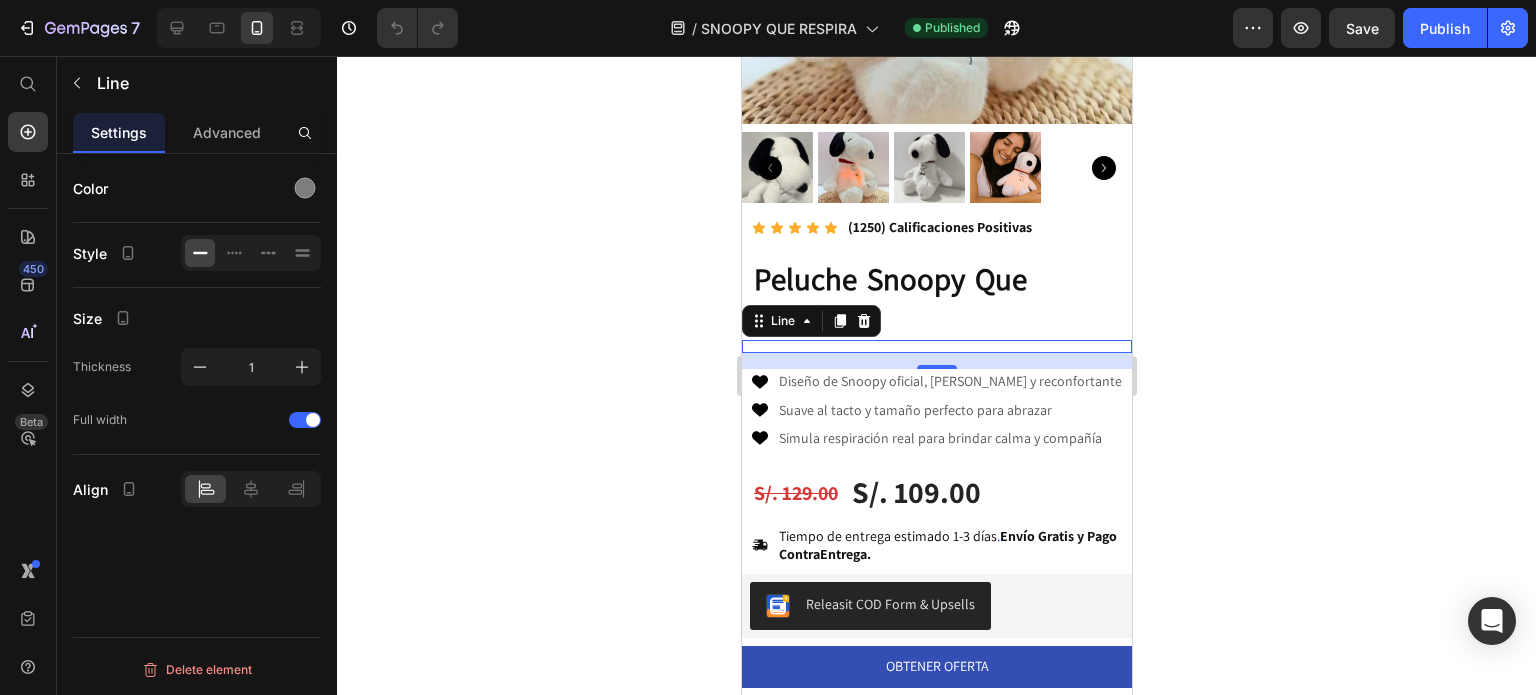 click 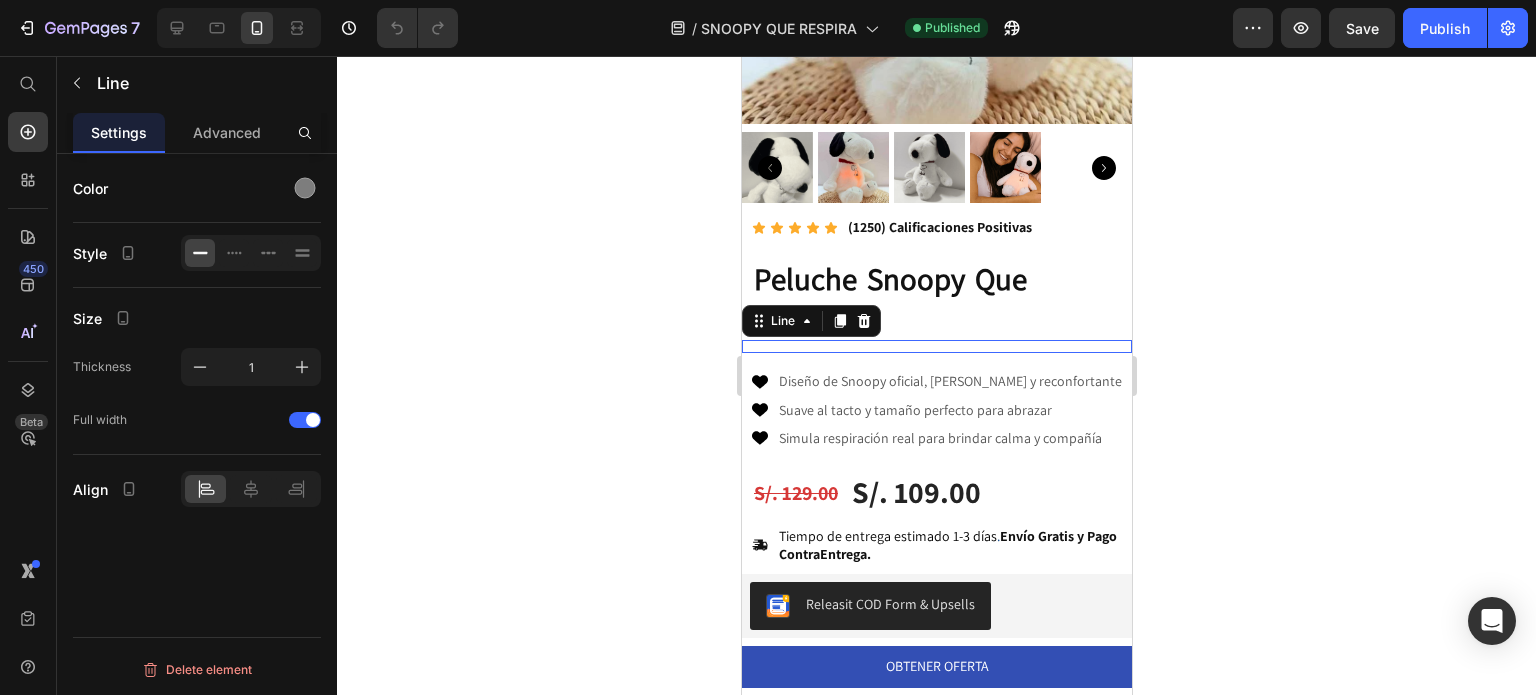 click at bounding box center (936, 340) 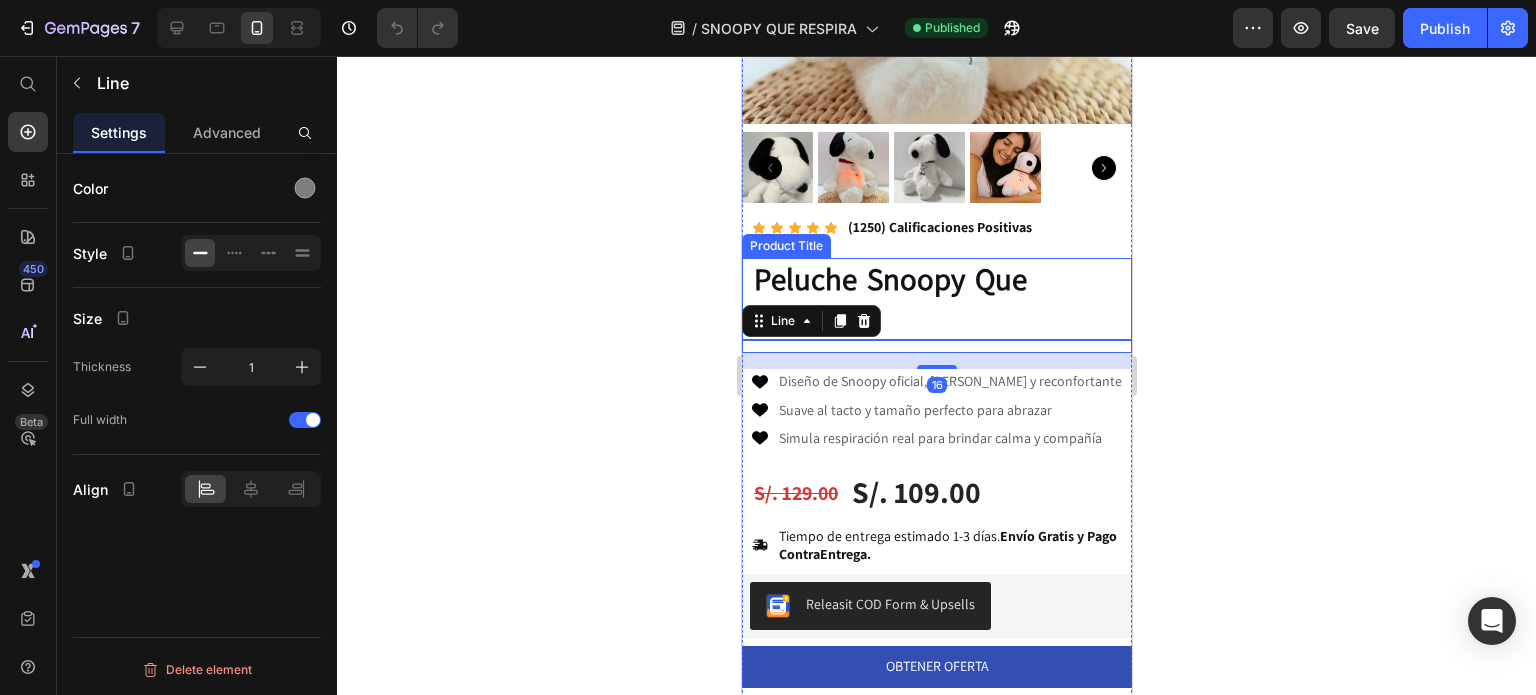 click on "Peluche Snoopy Que Respira" at bounding box center [941, 299] 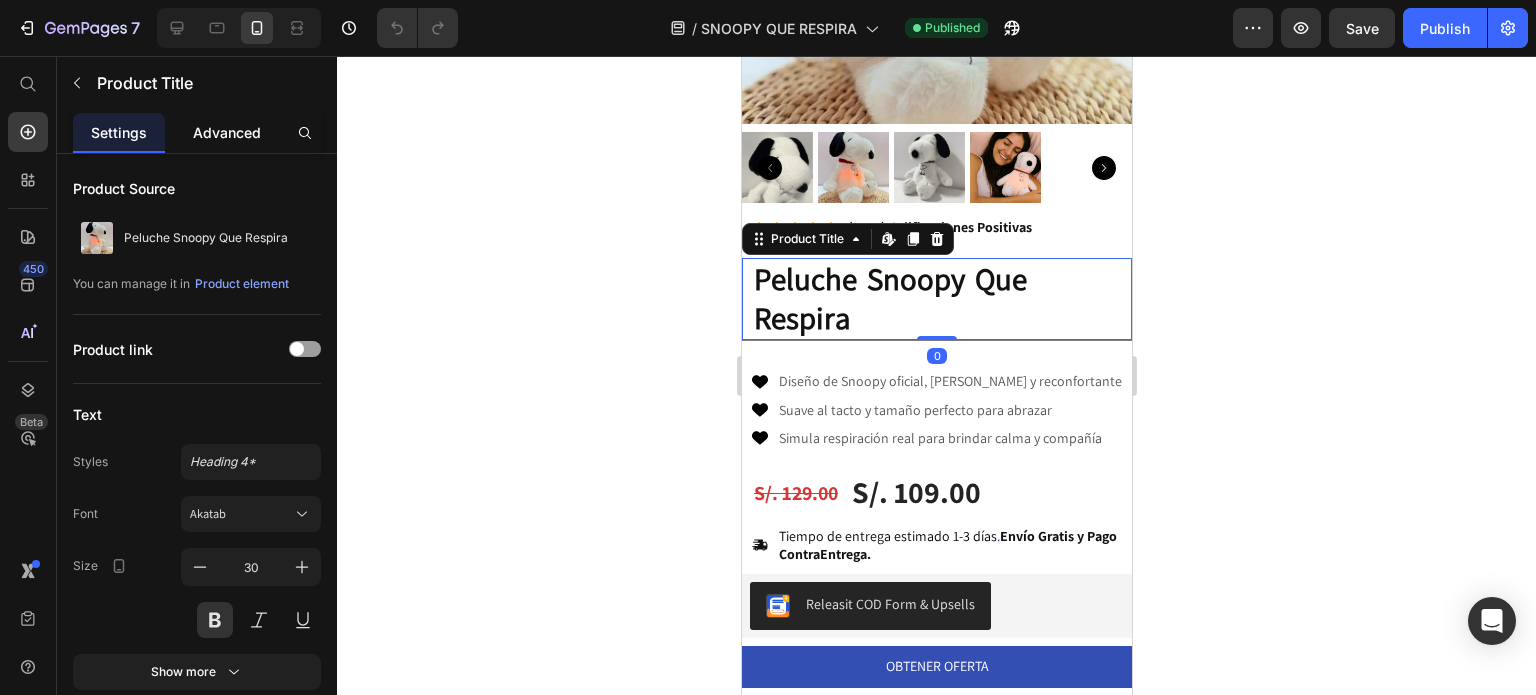 click on "Advanced" at bounding box center (227, 132) 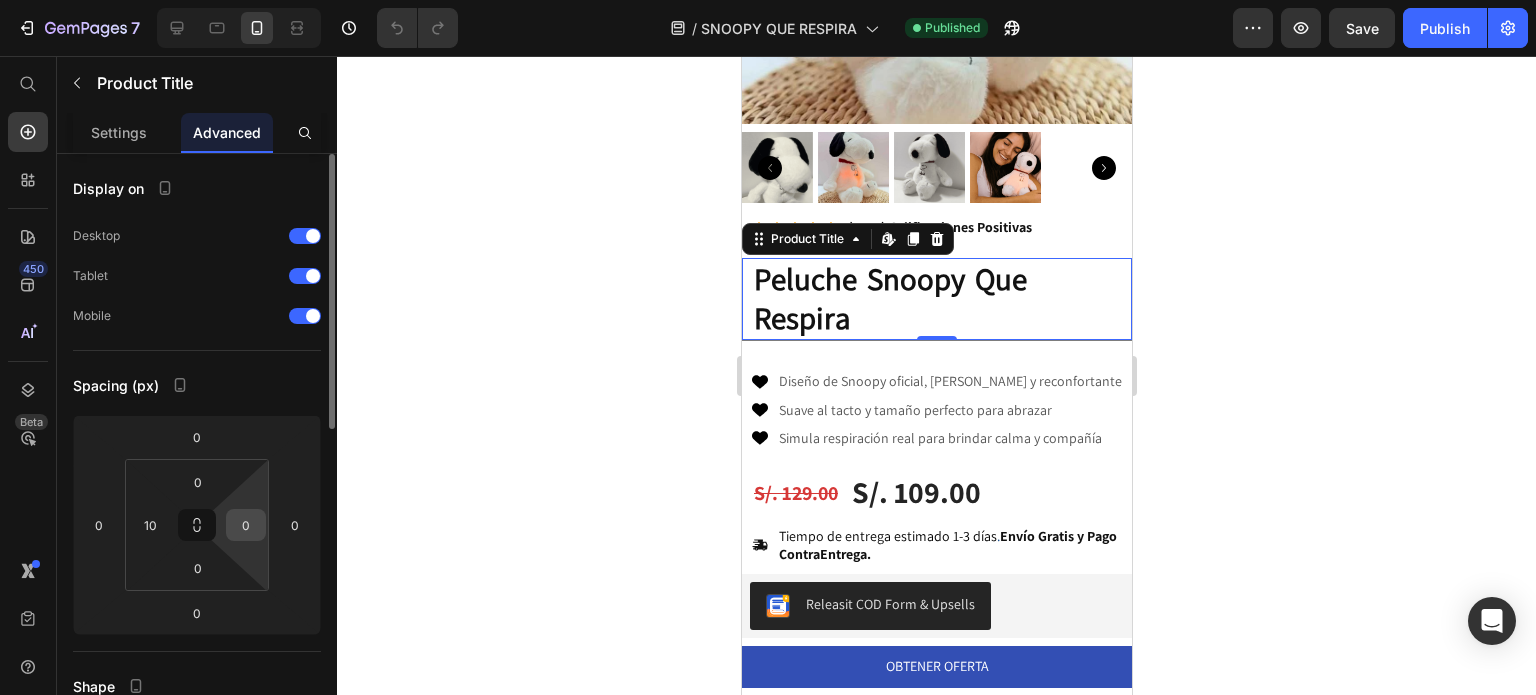 click on "0" at bounding box center [246, 525] 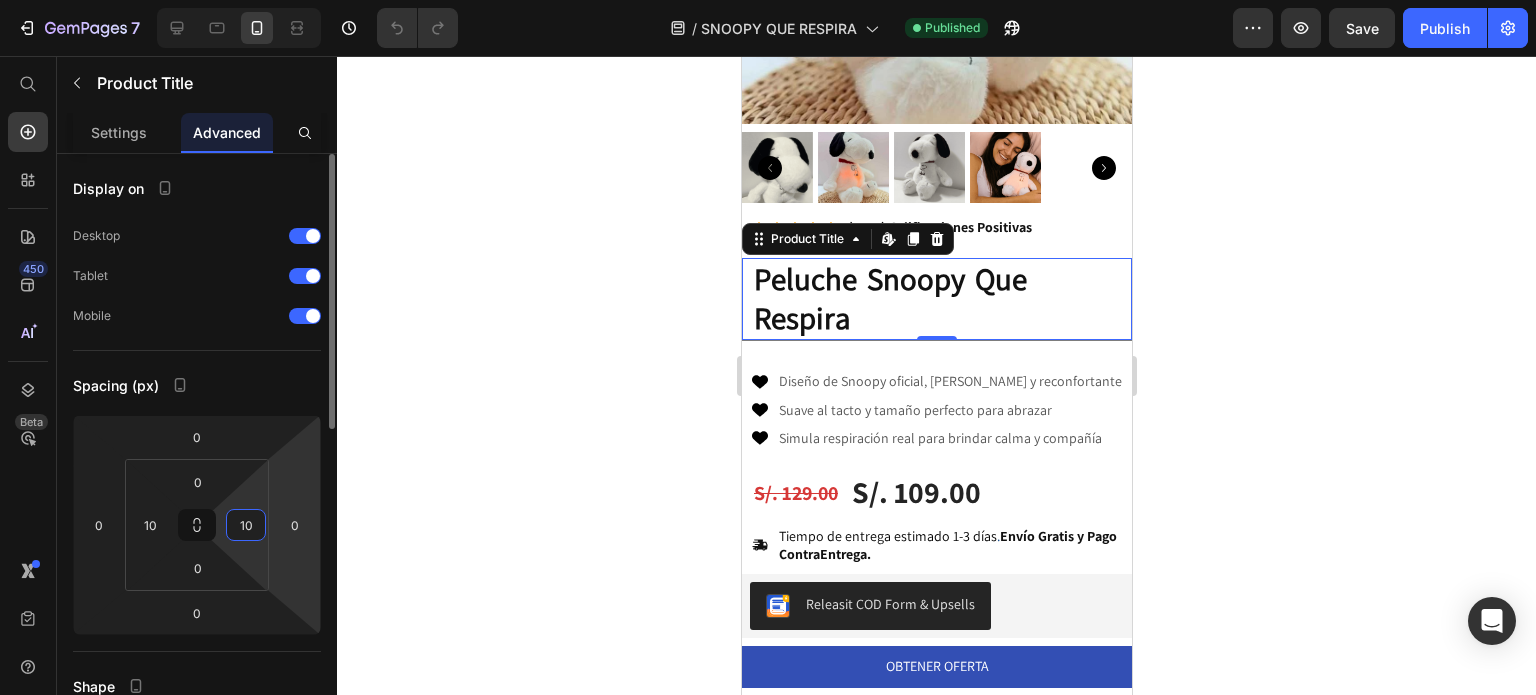 type on "10" 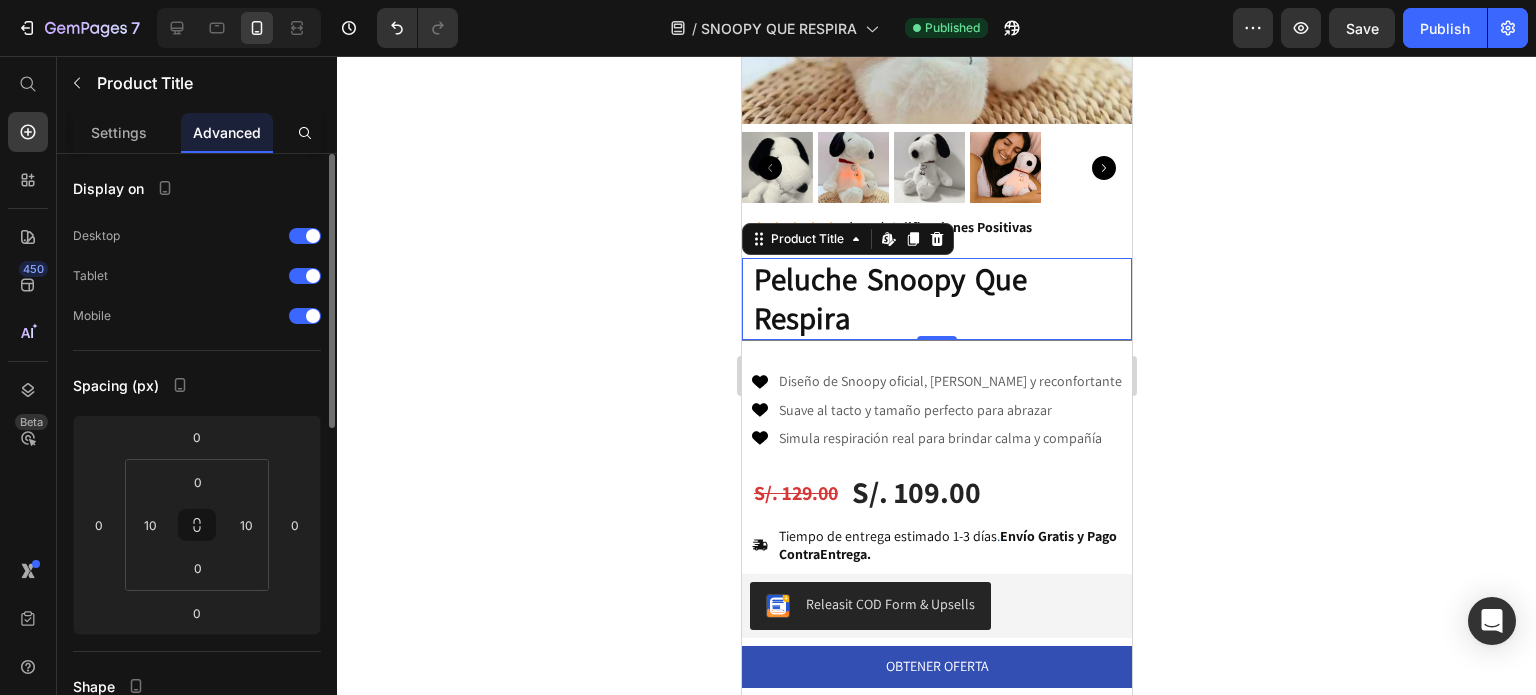 click on "Spacing (px)" at bounding box center (197, 385) 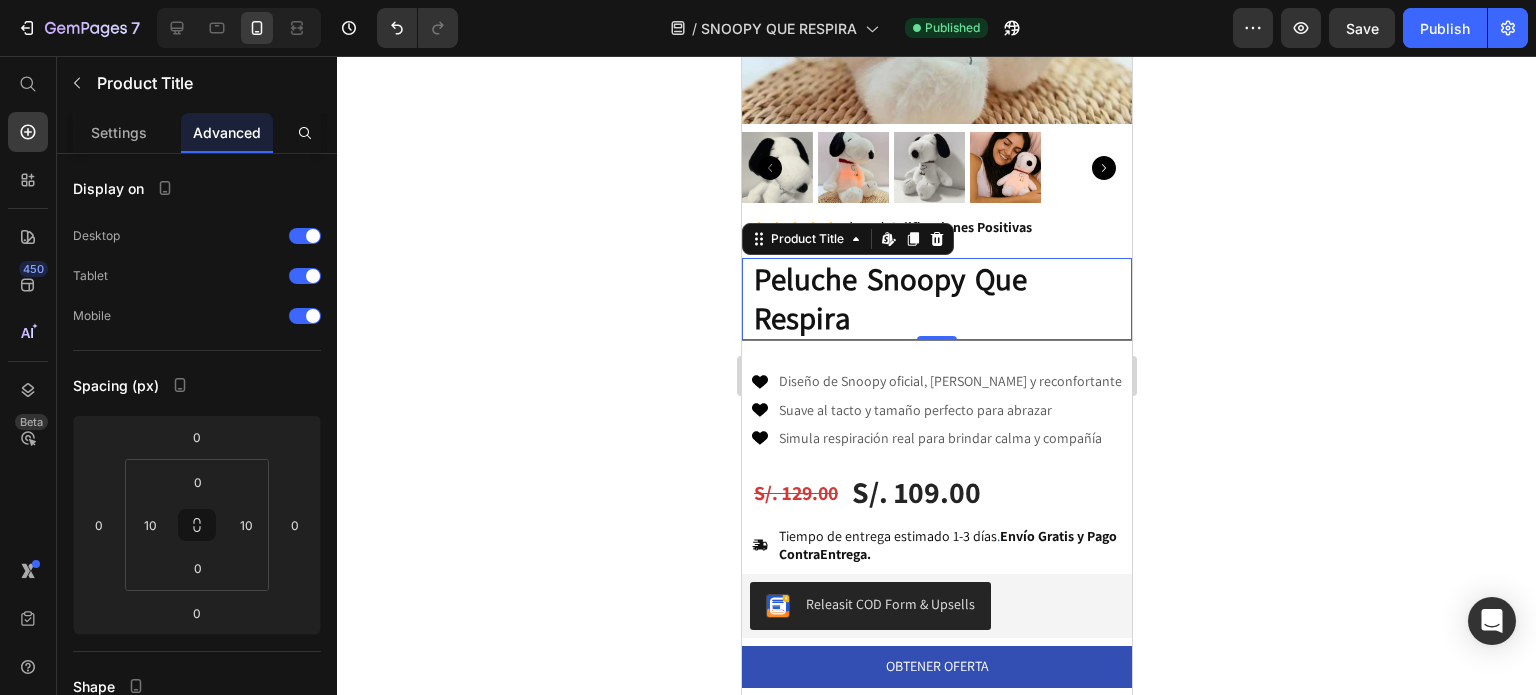 click 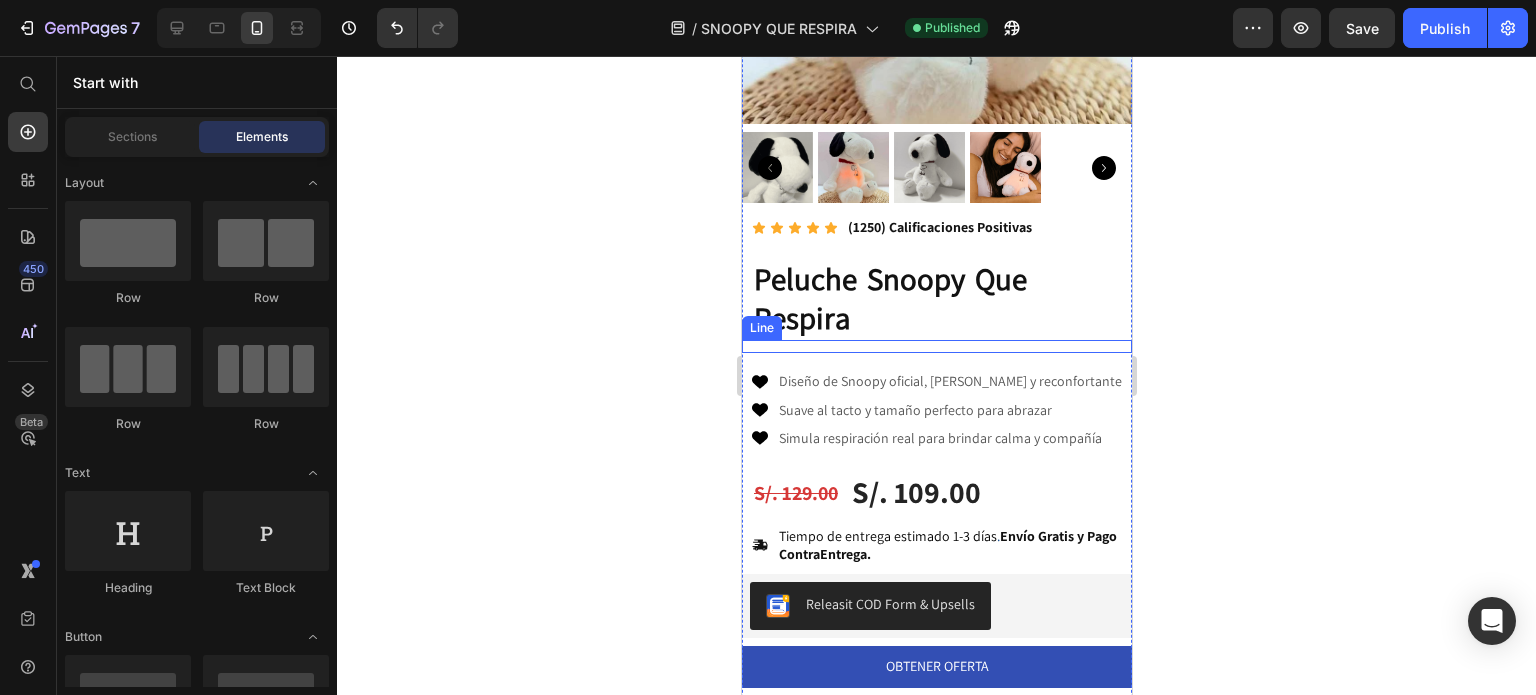 click on "Title Line" at bounding box center (936, 346) 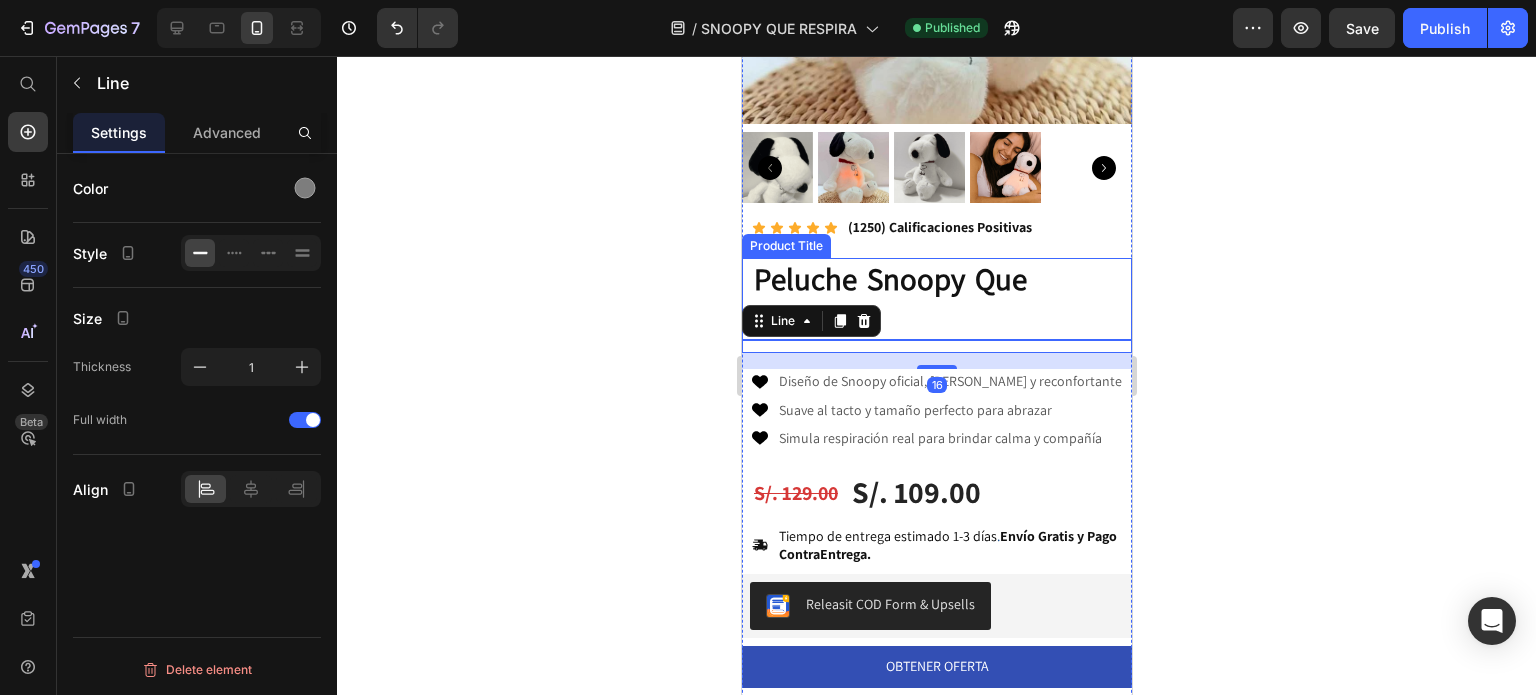 click on "Peluche Snoopy Que Respira" at bounding box center (936, 299) 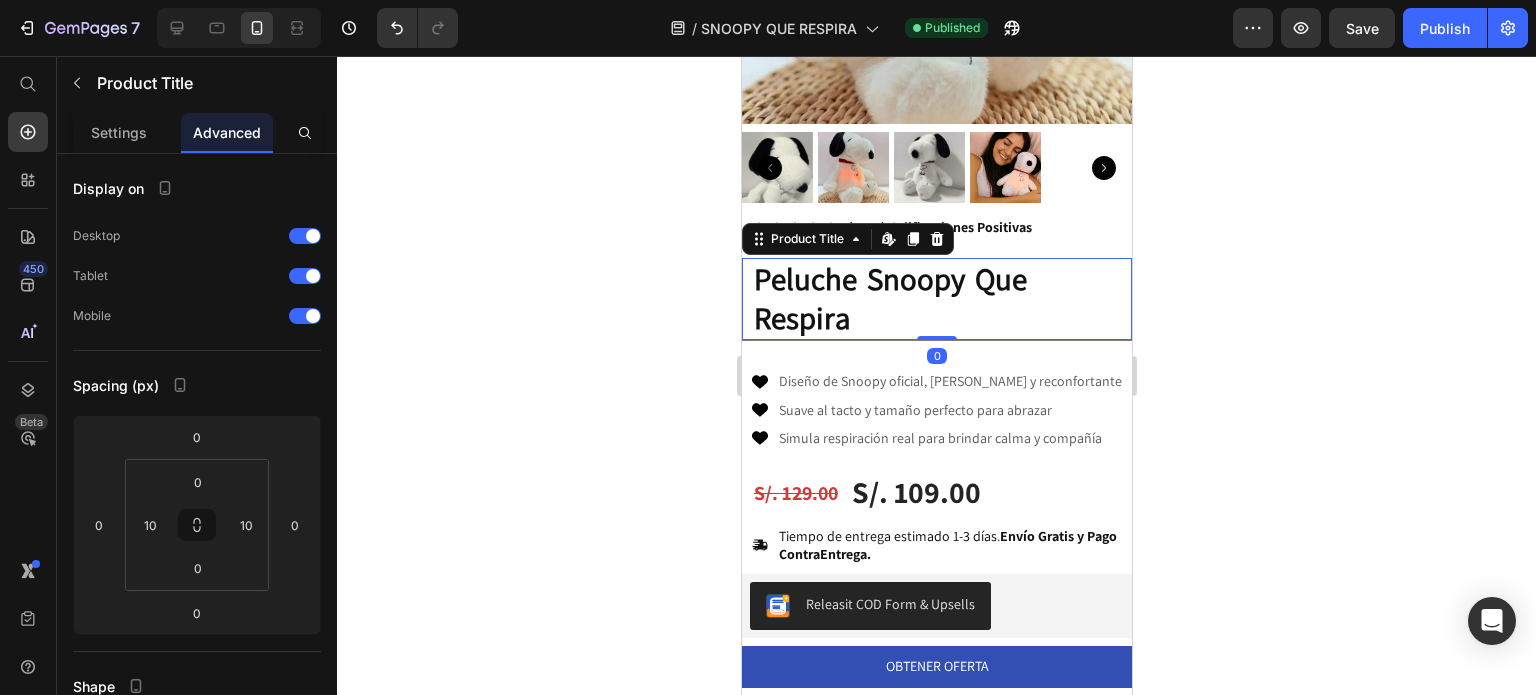 click on "Title Line" at bounding box center [936, 346] 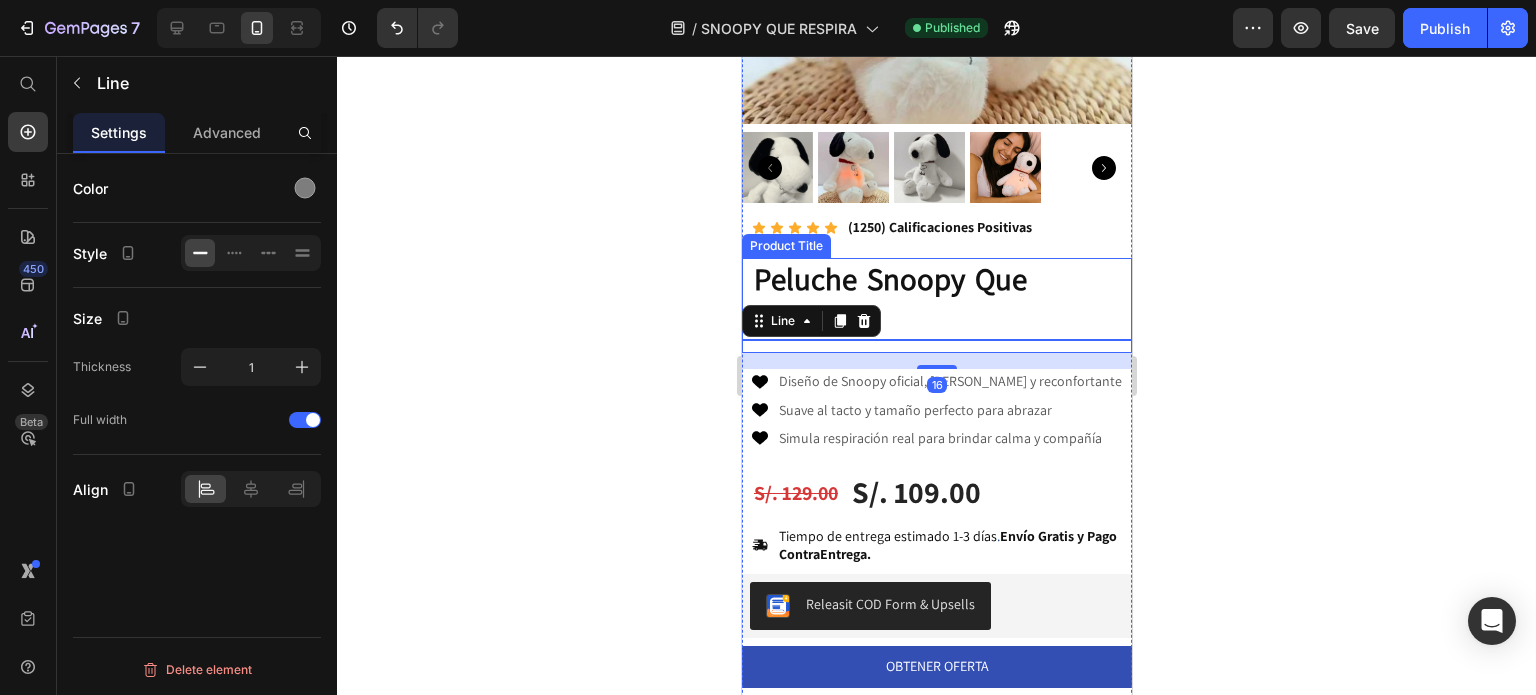 click on "Peluche Snoopy Que Respira" at bounding box center (936, 299) 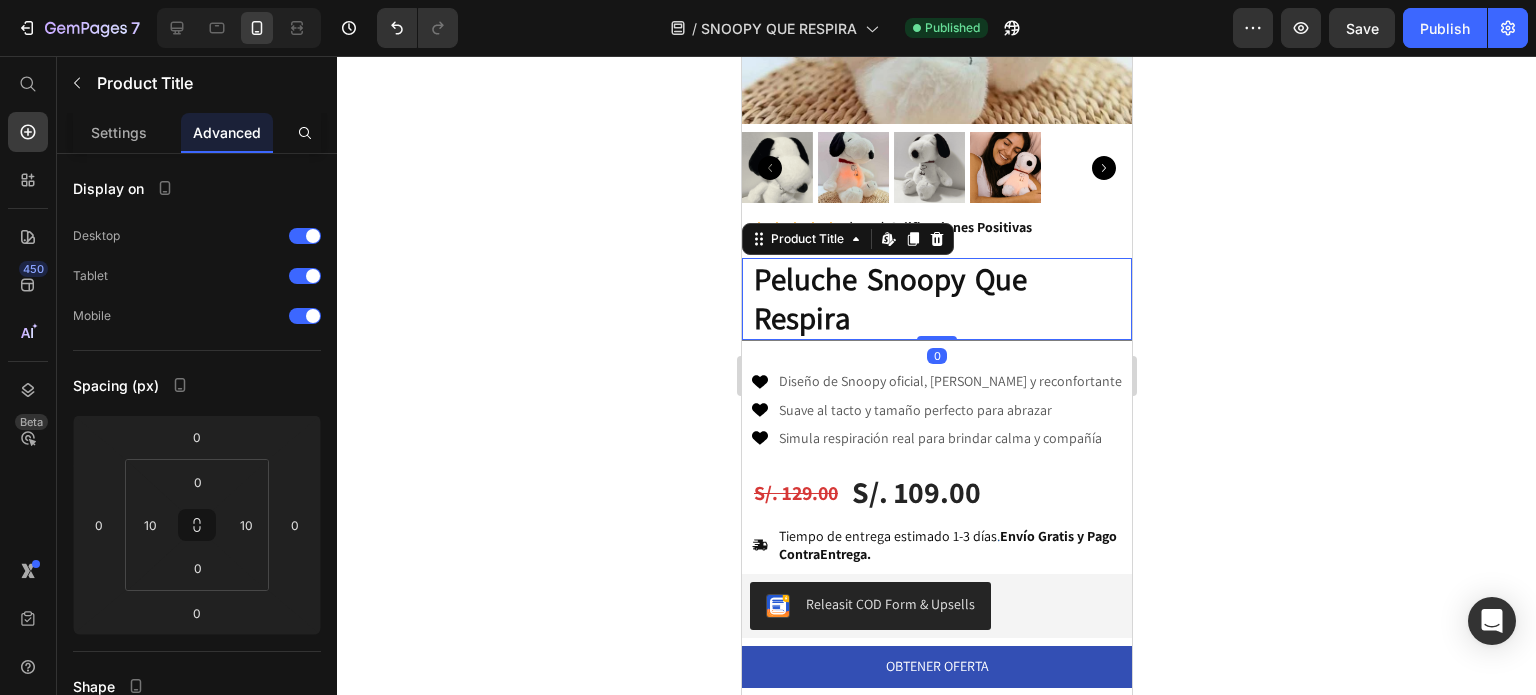 click 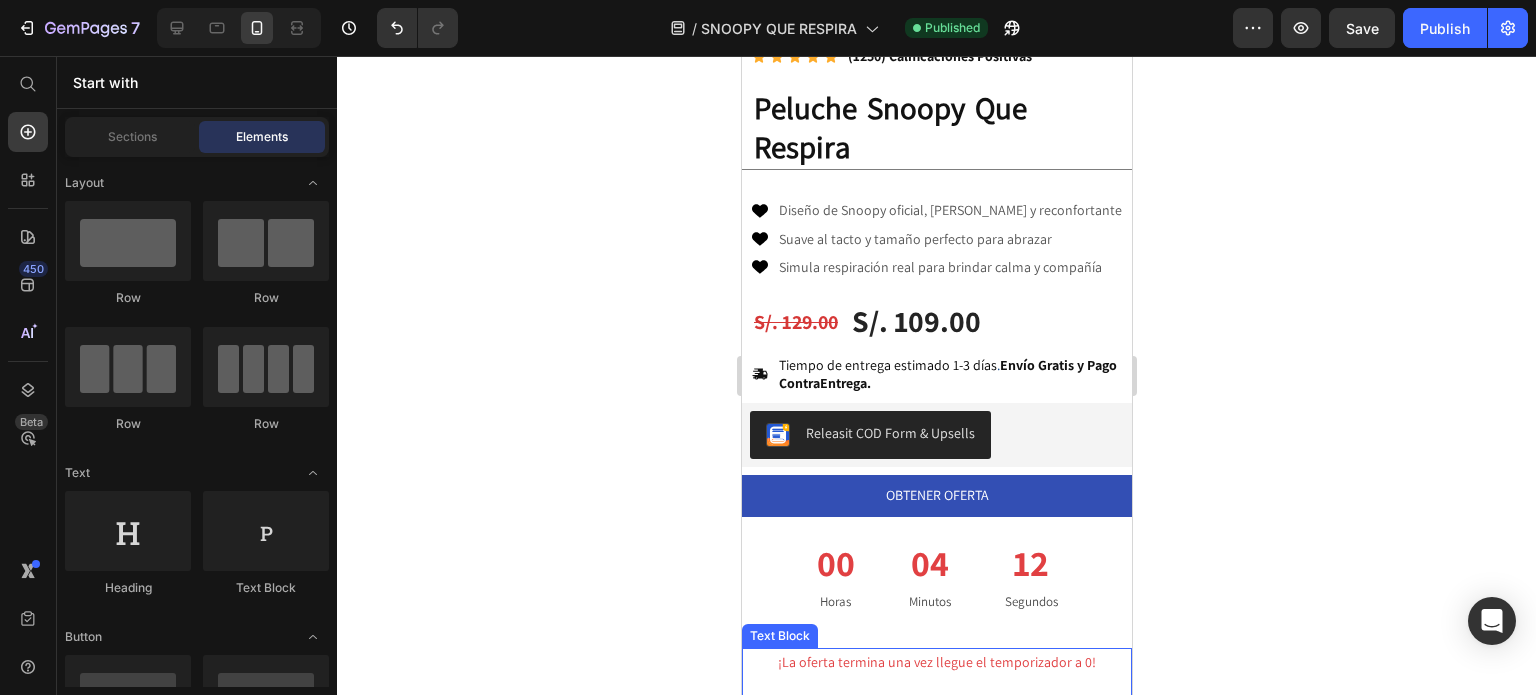 scroll, scrollTop: 676, scrollLeft: 0, axis: vertical 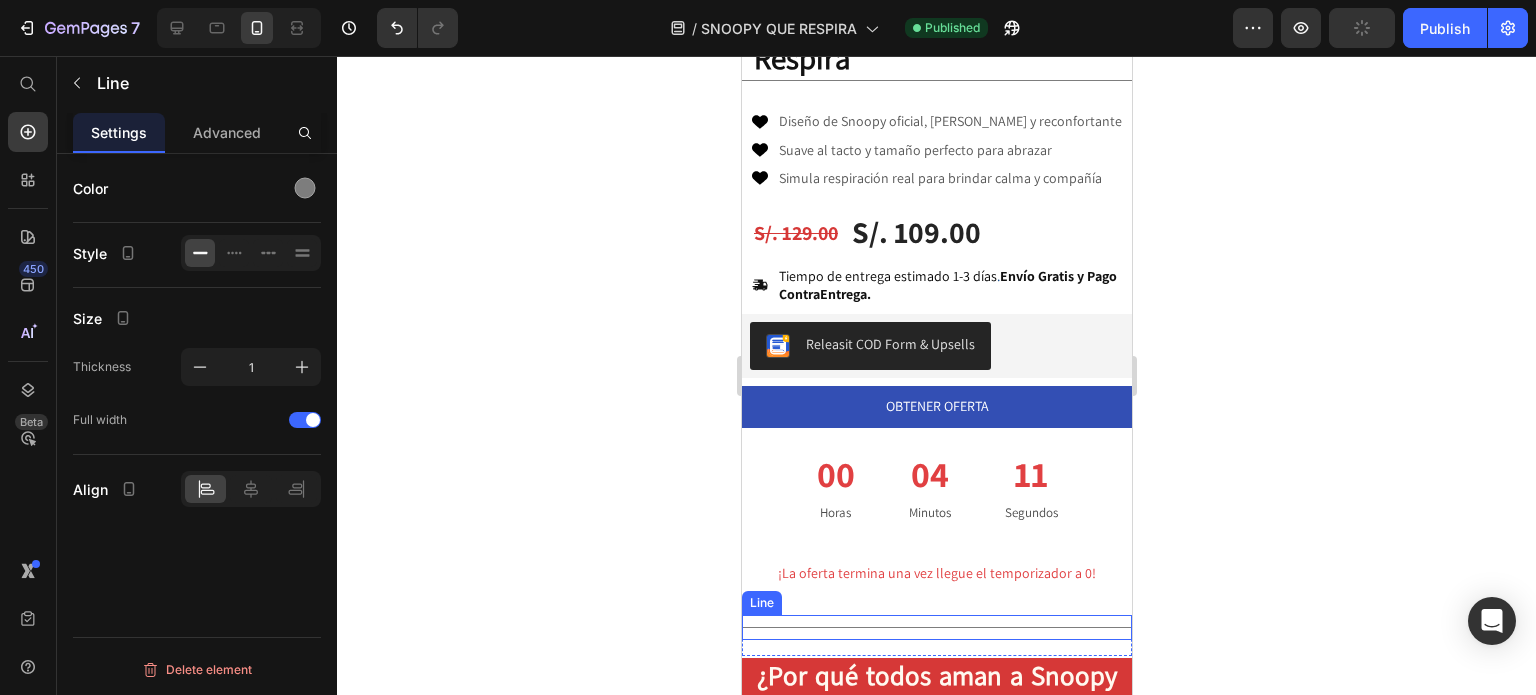 click on "Title Line" at bounding box center [936, 627] 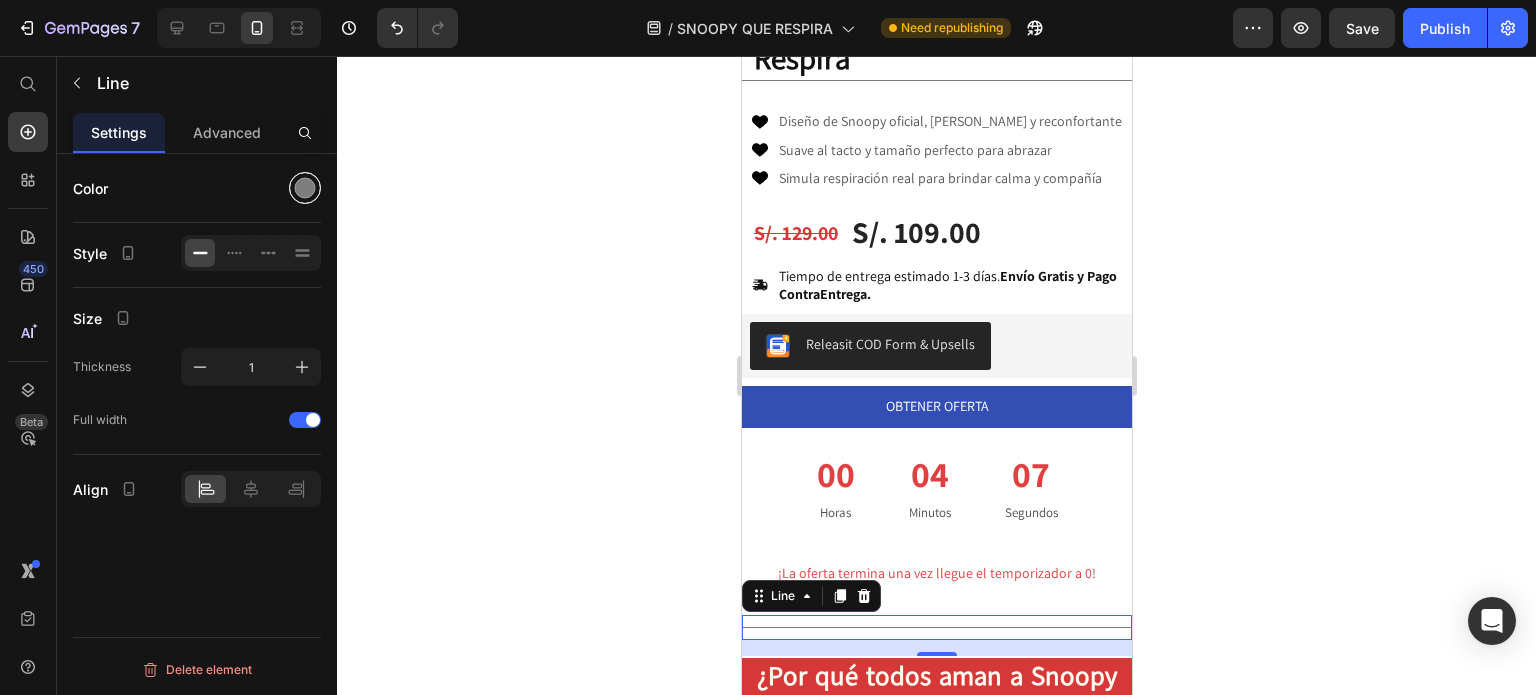 click at bounding box center (305, 188) 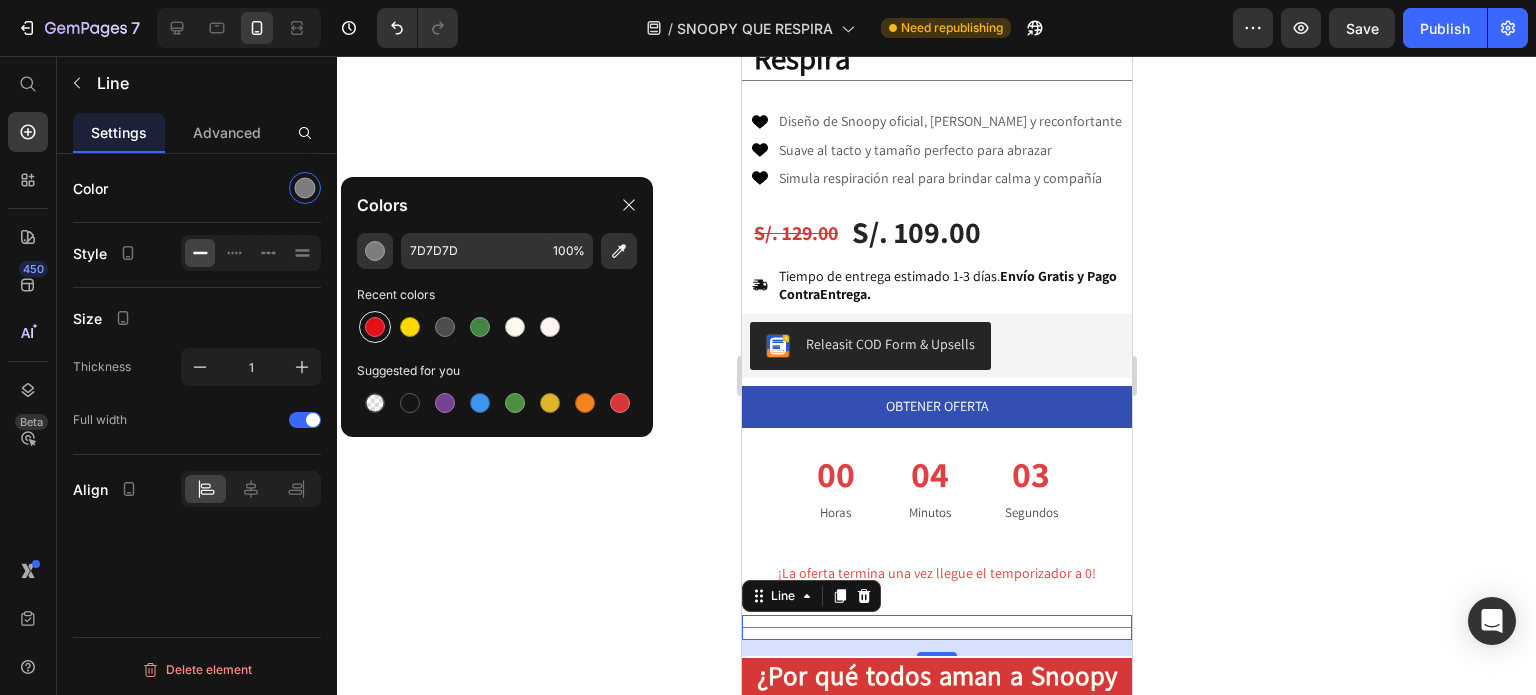 click at bounding box center [375, 327] 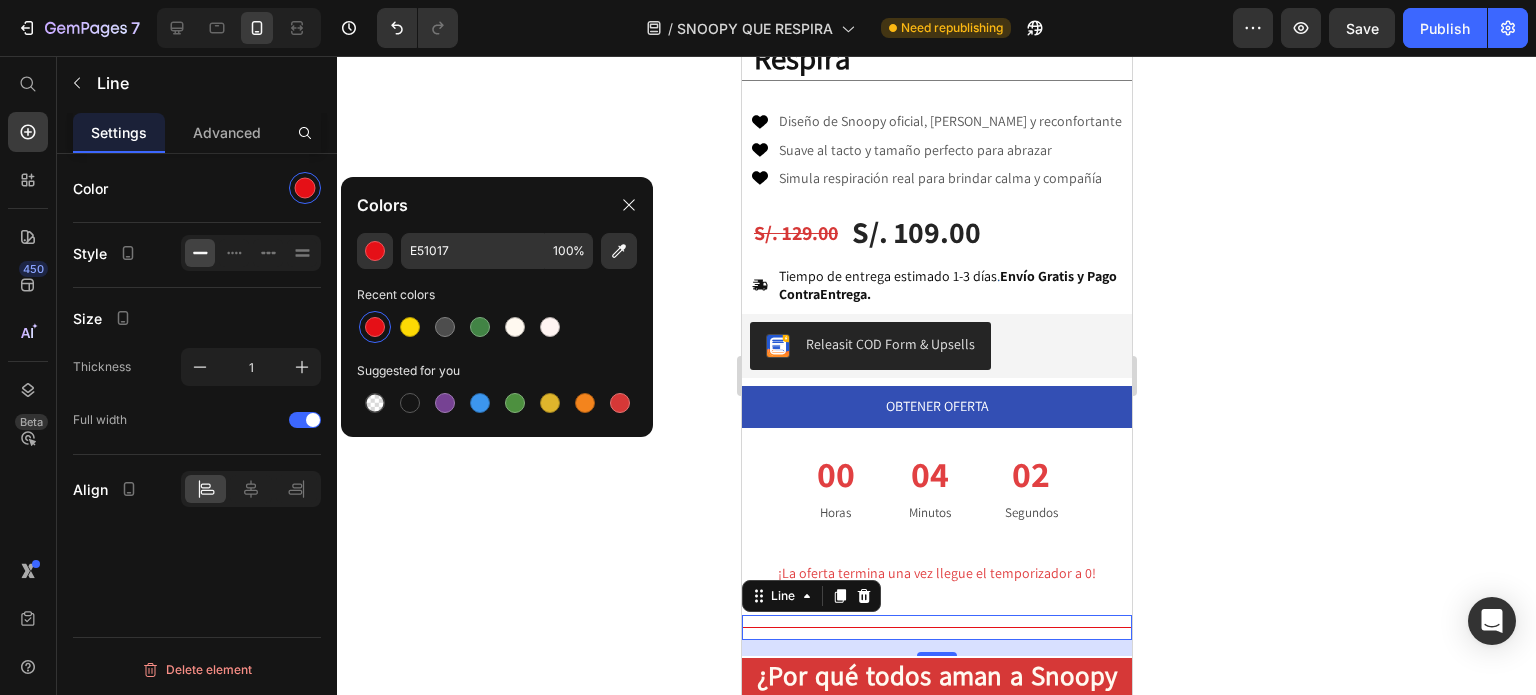 click 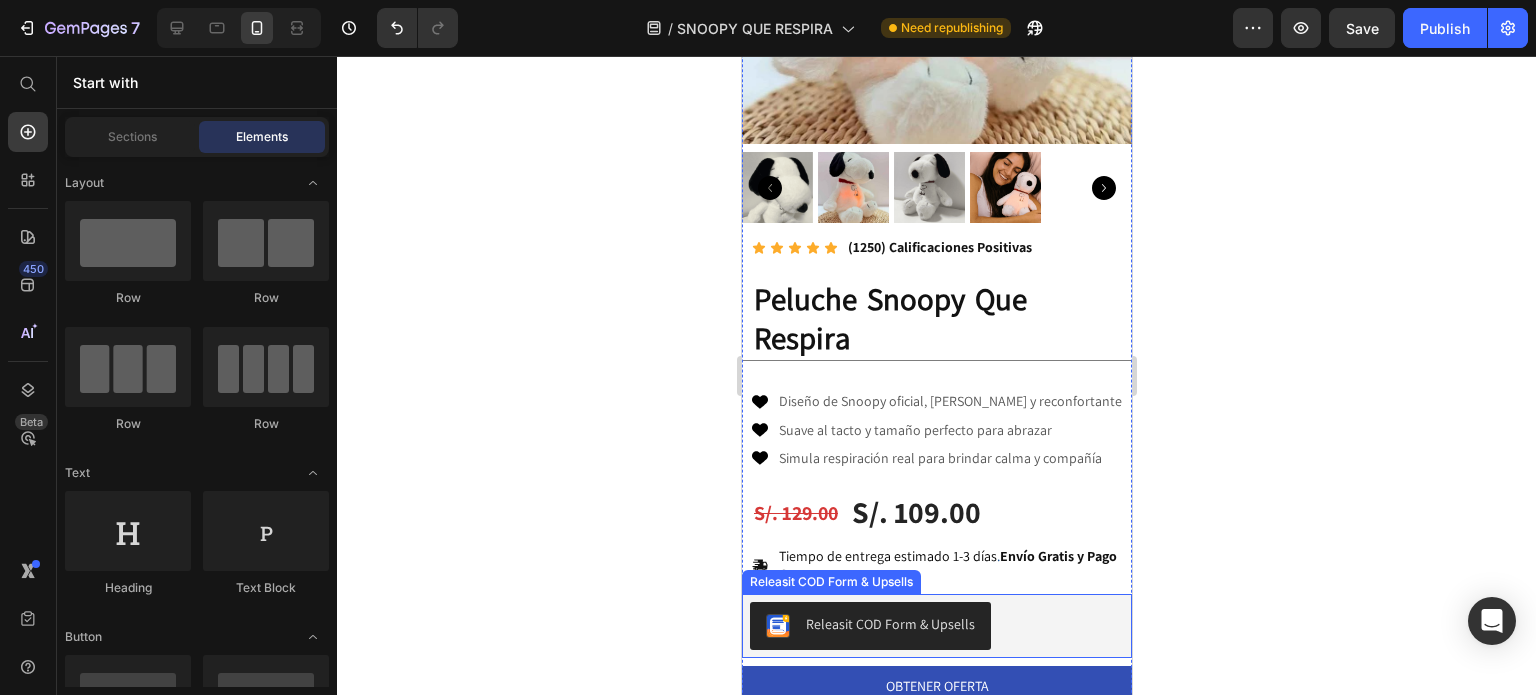 scroll, scrollTop: 399, scrollLeft: 0, axis: vertical 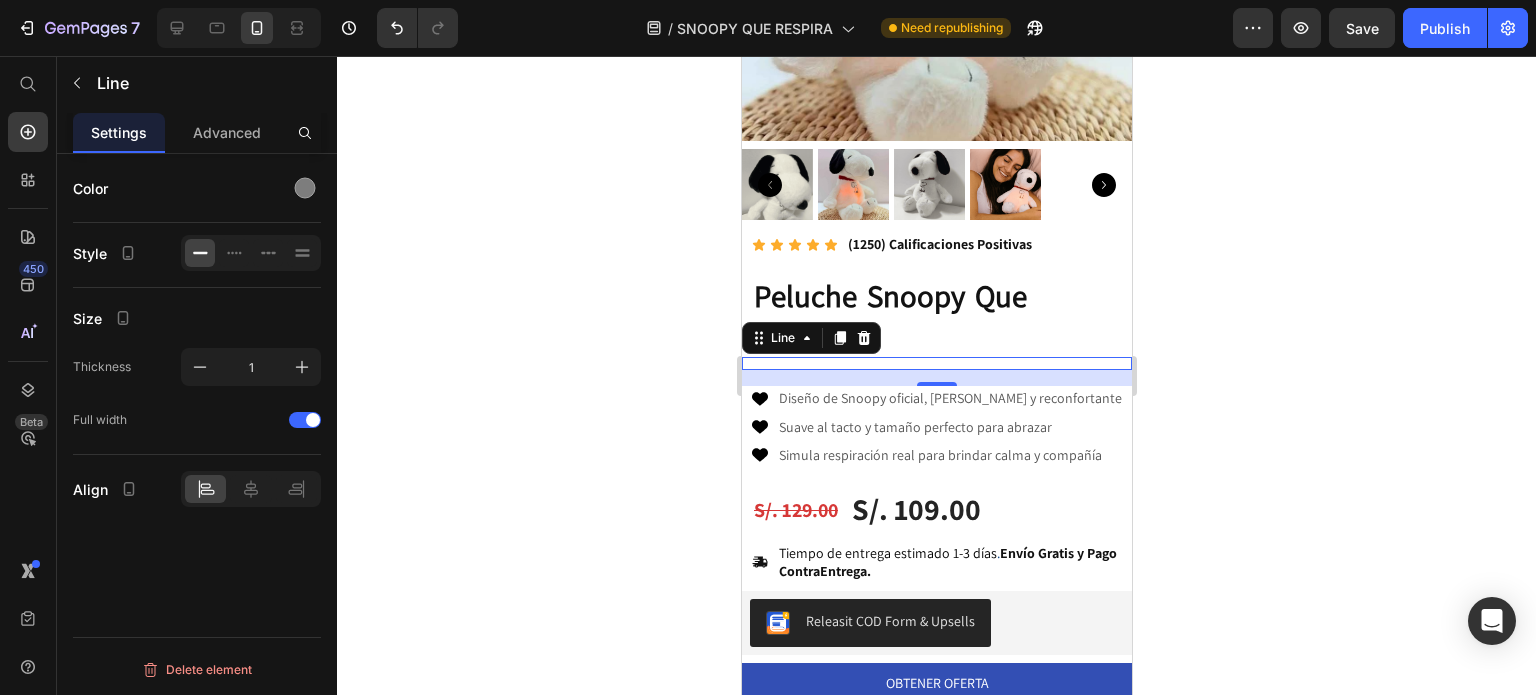 click on "Title Line   0" at bounding box center (936, 363) 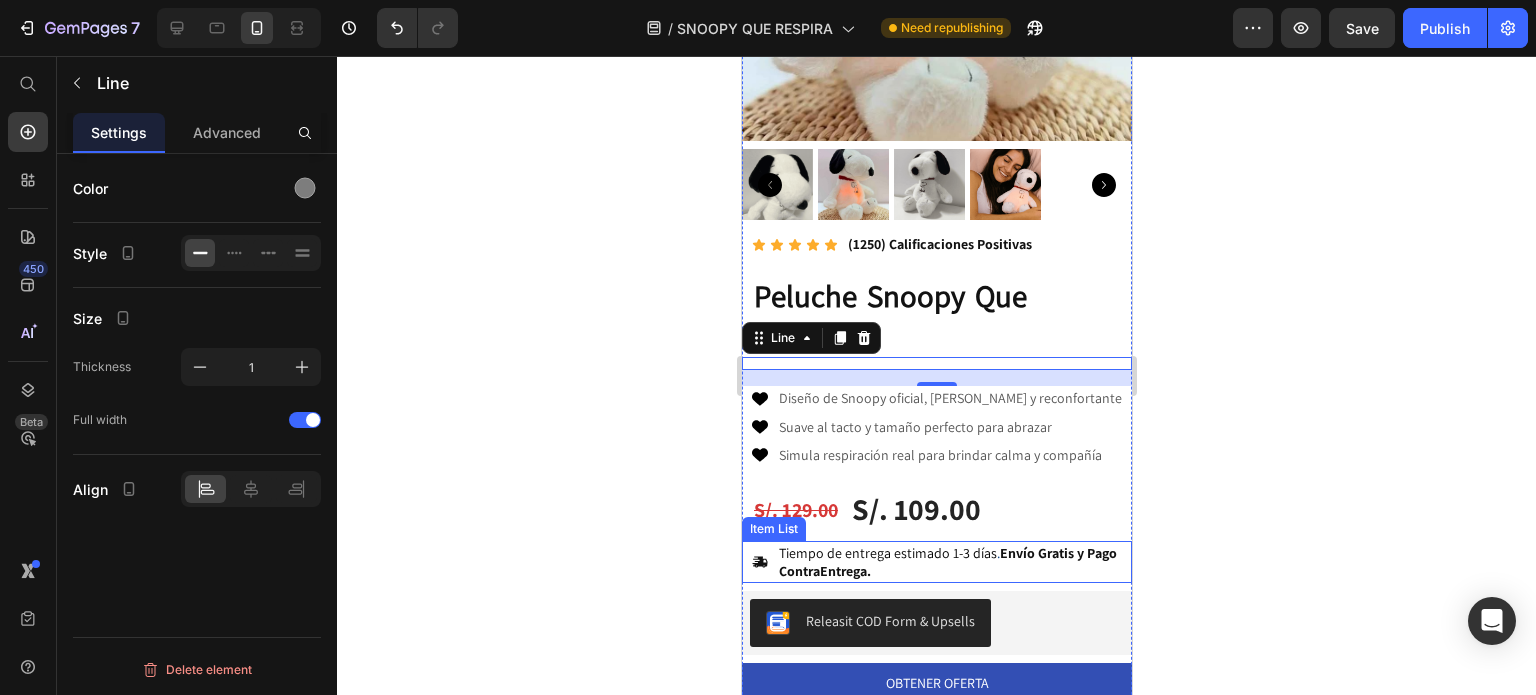 click on "Envío Gratis y Pago ContraEntrega." at bounding box center [947, 562] 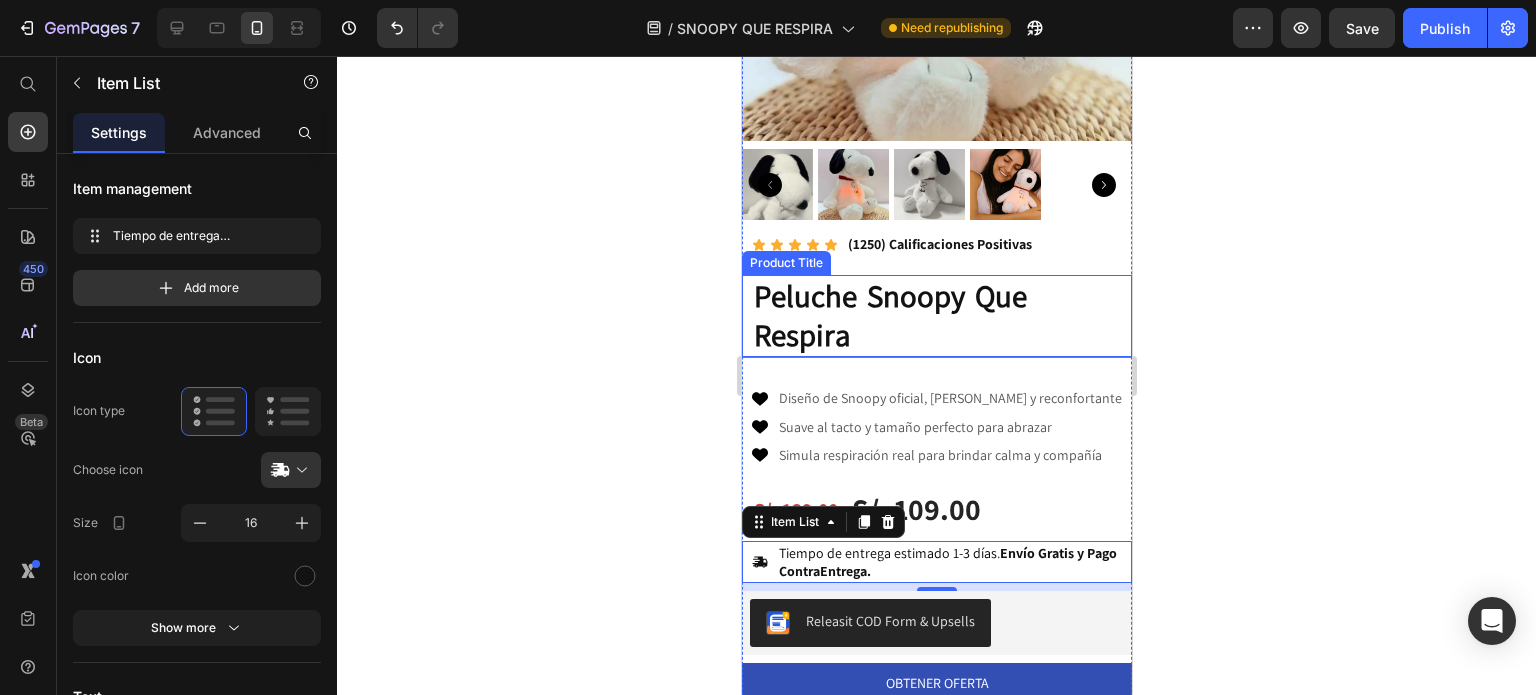 click on "Peluche Snoopy Que Respira" at bounding box center (936, 316) 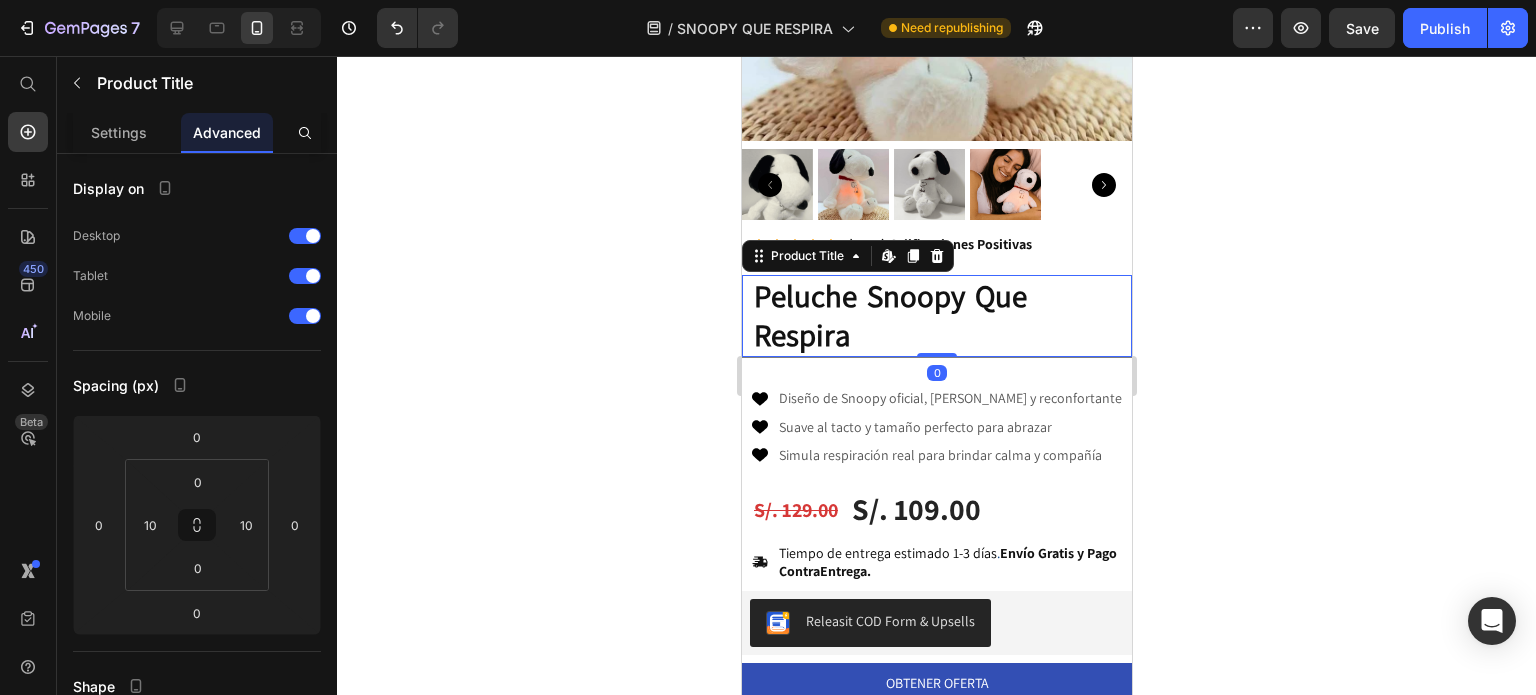 click 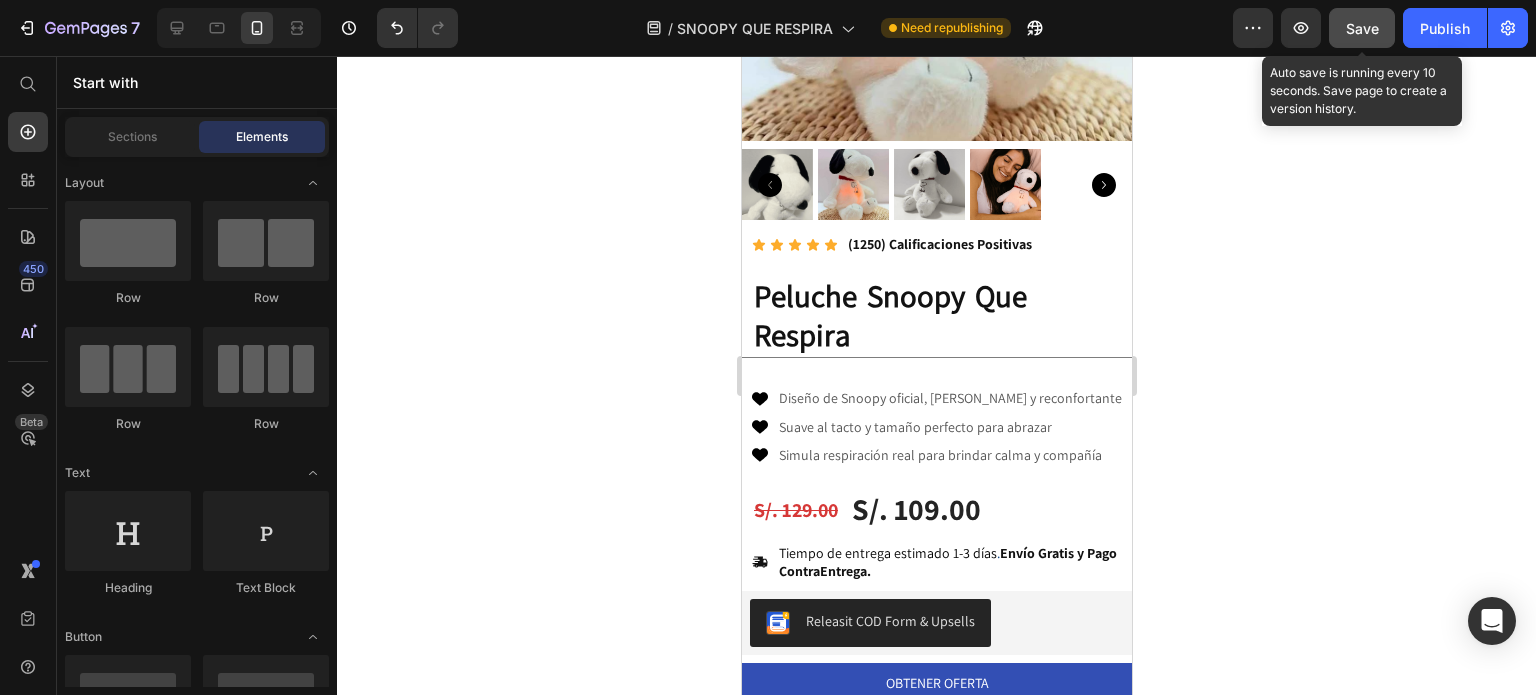click on "Save" at bounding box center [1362, 28] 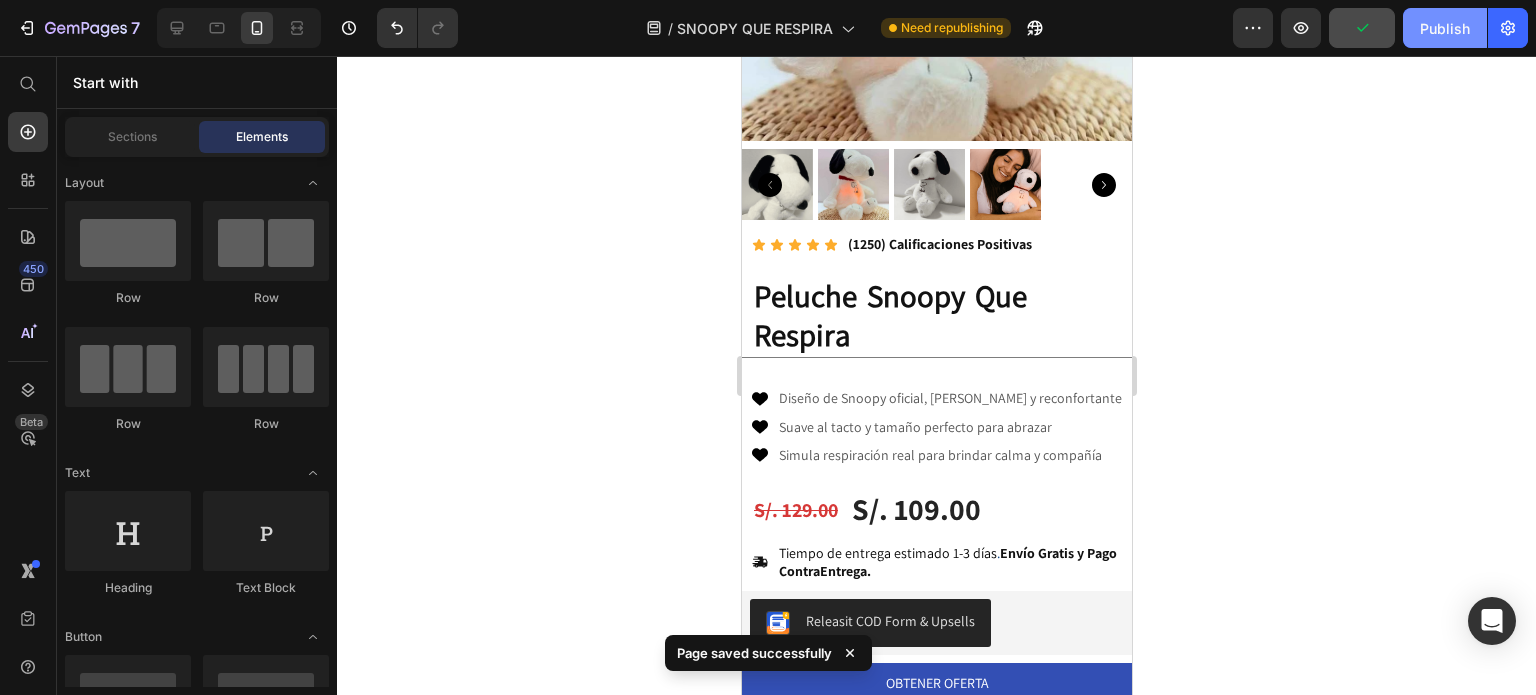 click on "Publish" at bounding box center [1445, 28] 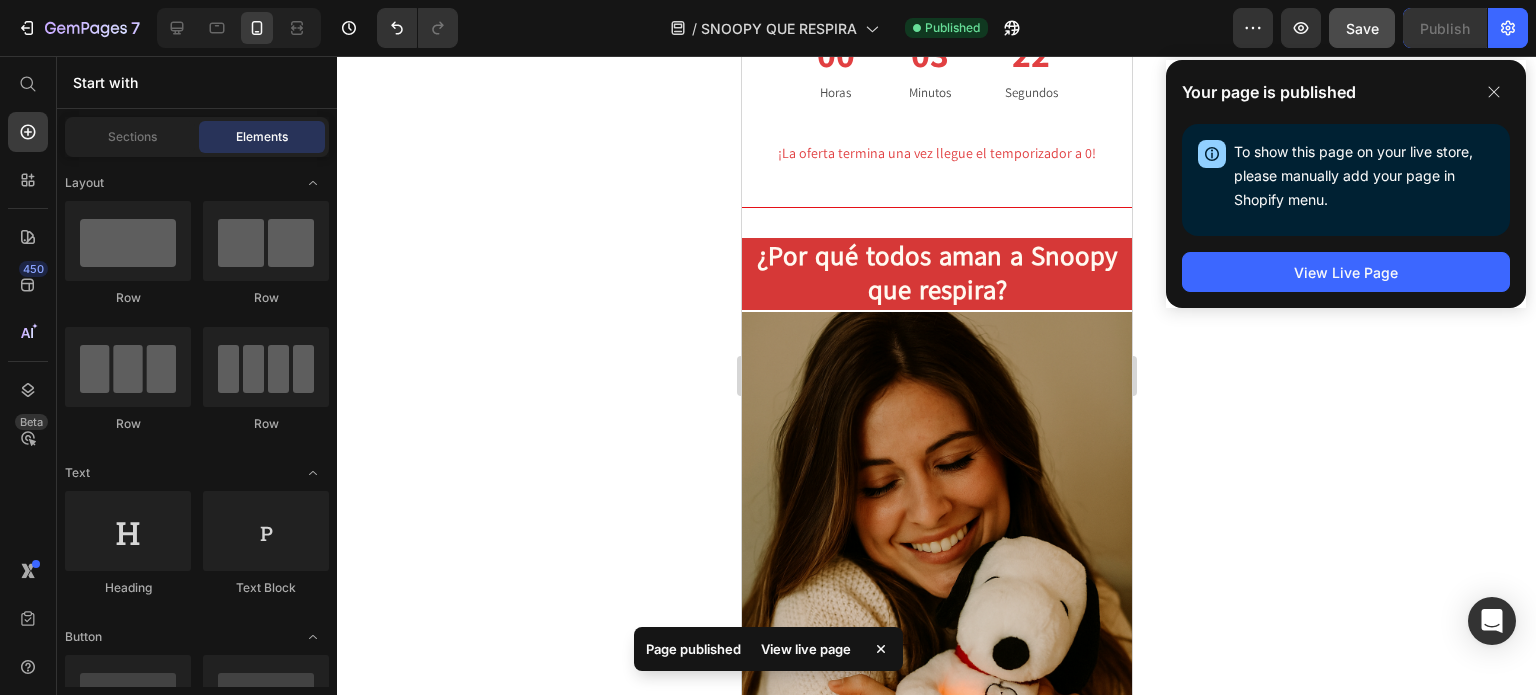 scroll, scrollTop: 1096, scrollLeft: 0, axis: vertical 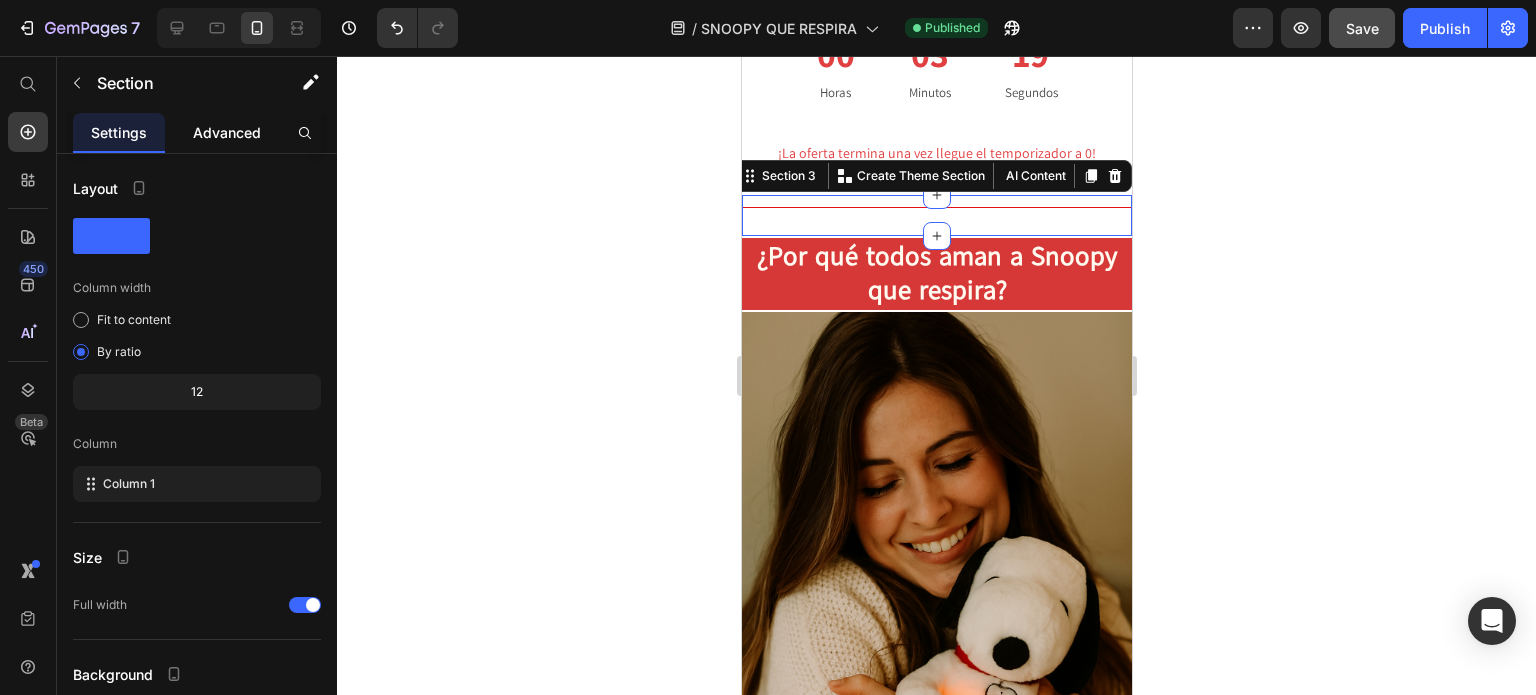 click on "Advanced" at bounding box center (227, 132) 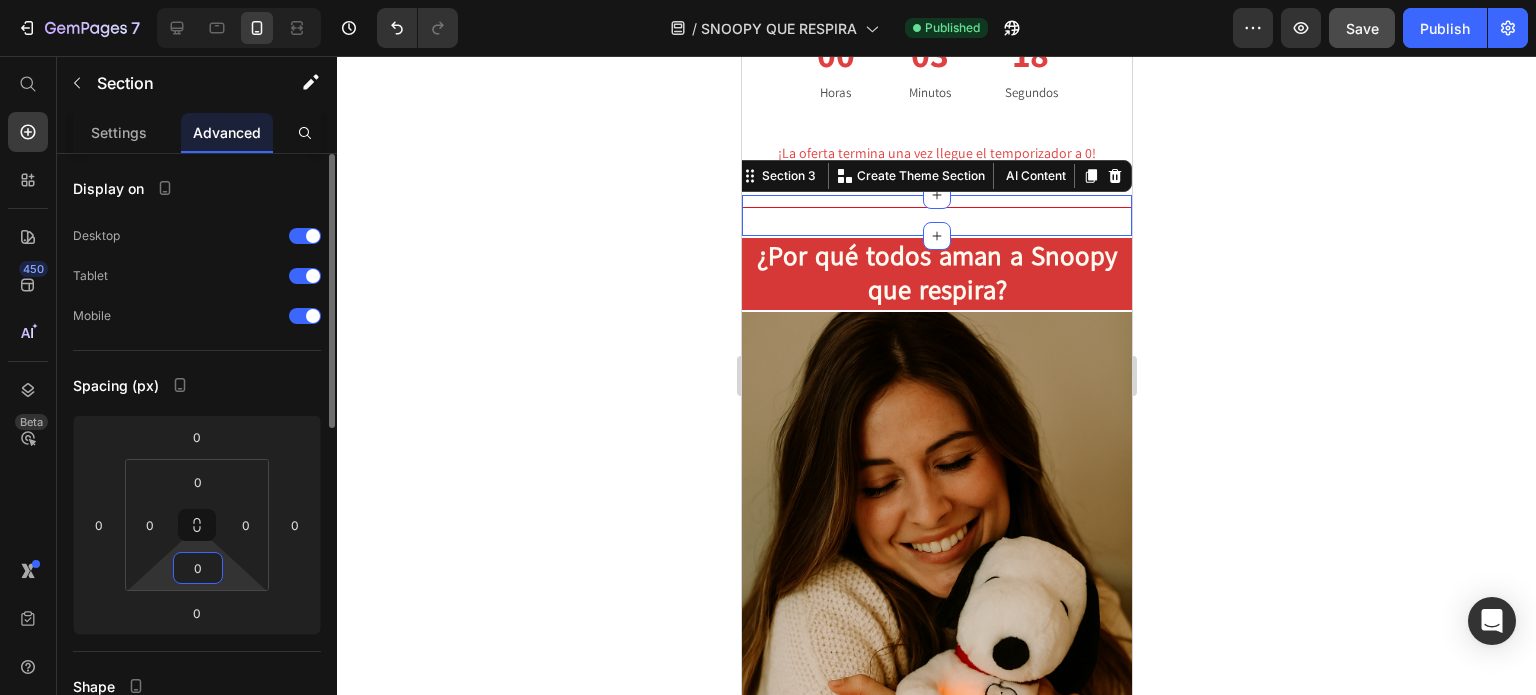 click on "0" at bounding box center [198, 568] 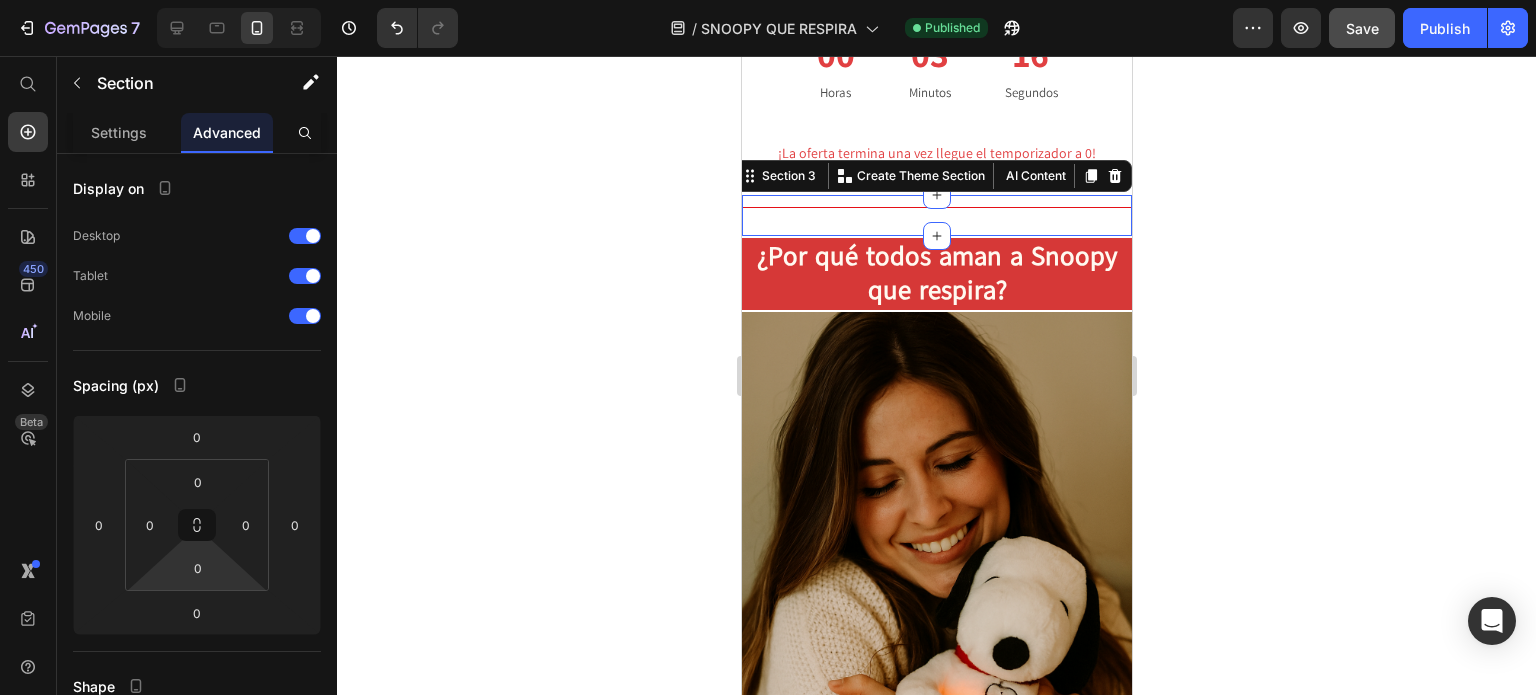 click 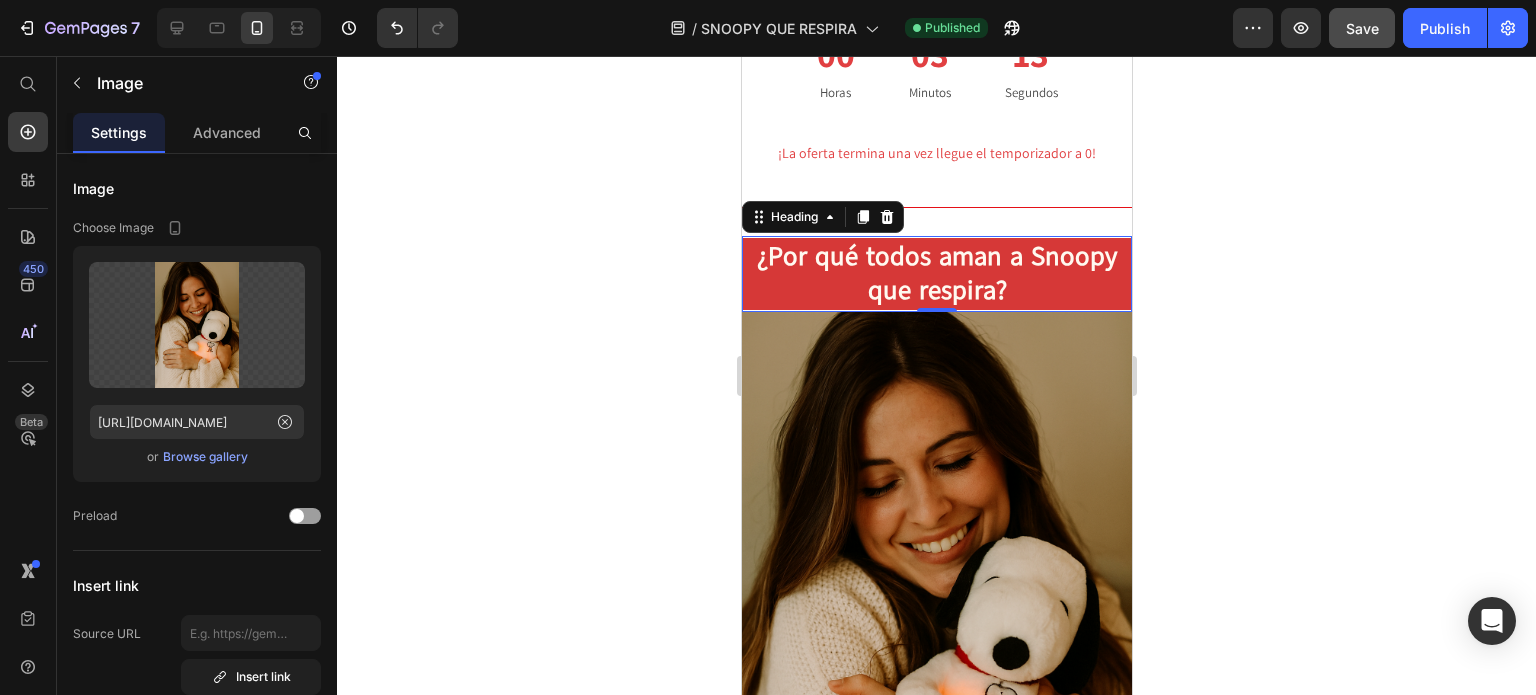 click on "¿Por qué todos aman a Snoopy que respira?" at bounding box center [936, 274] 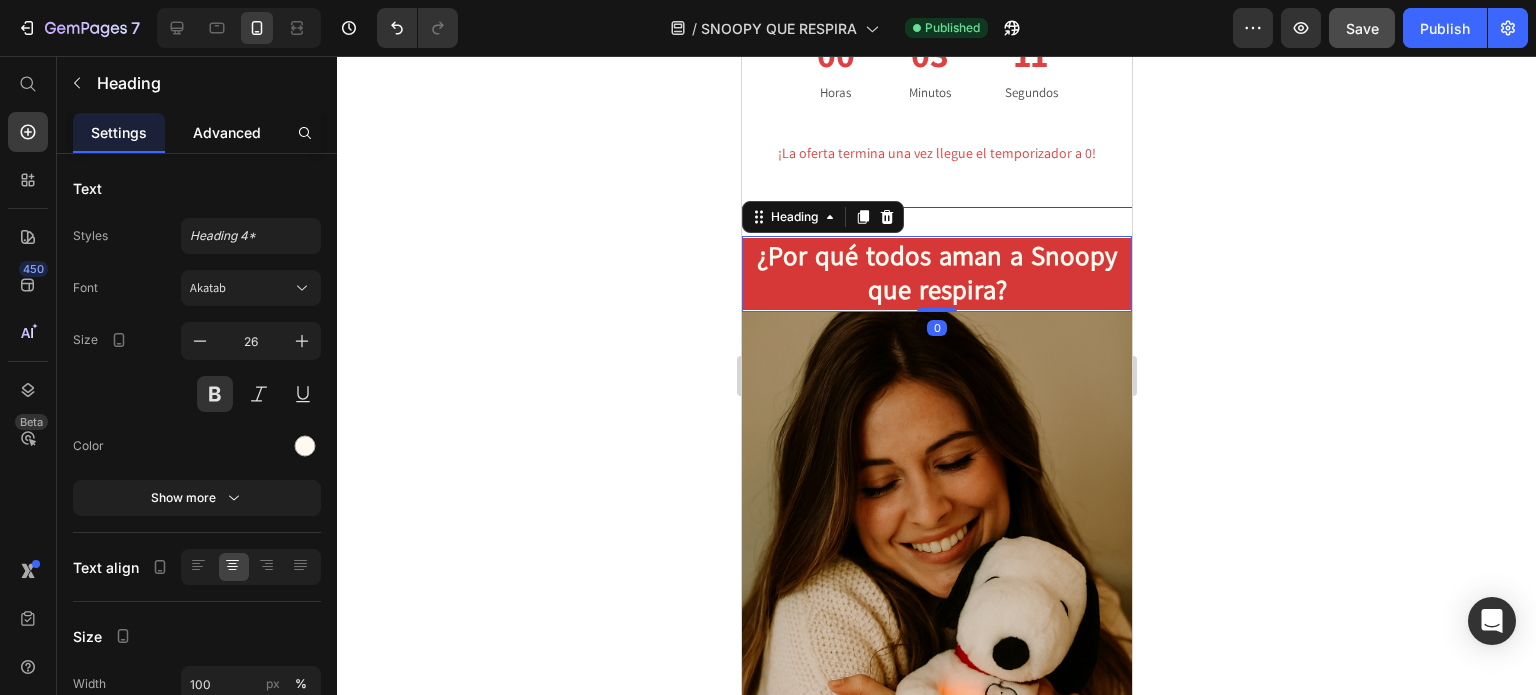 click on "Advanced" at bounding box center [227, 132] 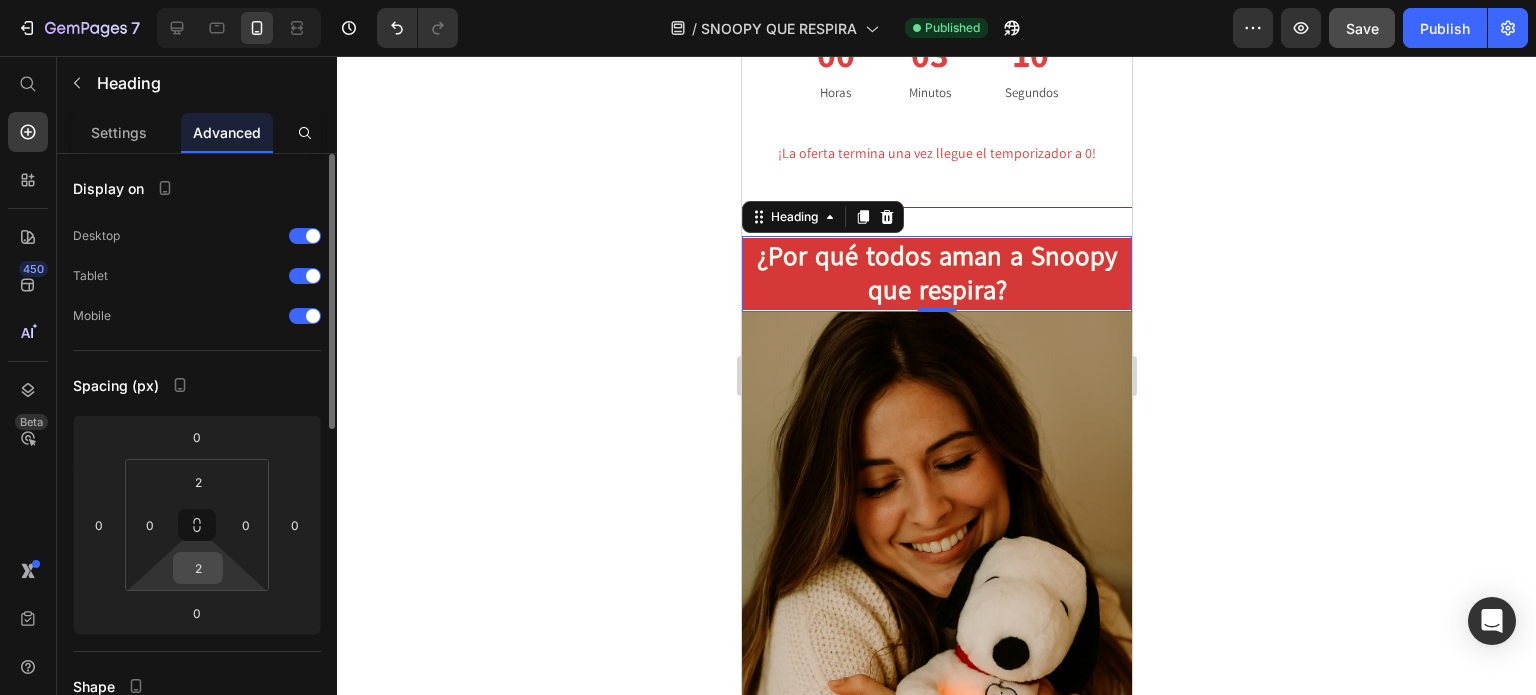 click on "2" at bounding box center [198, 568] 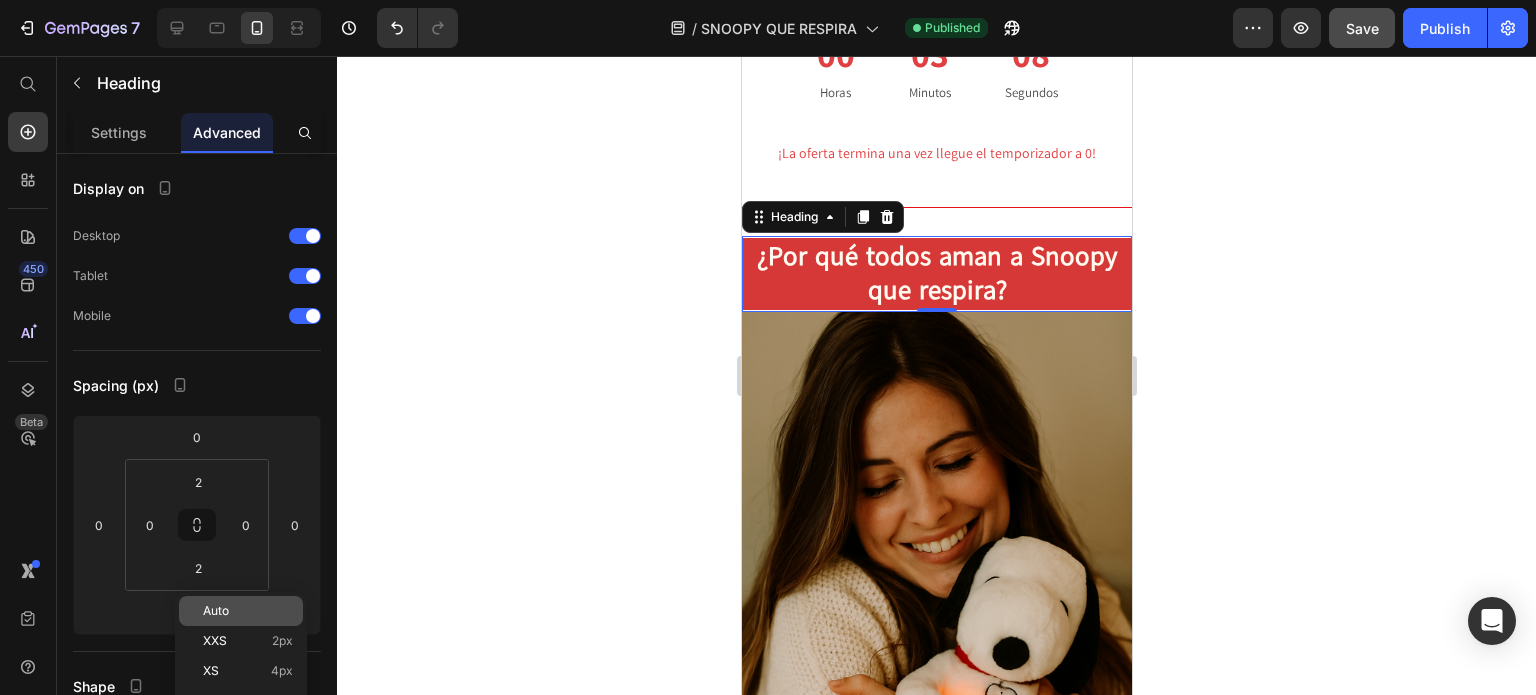 click on "Auto" 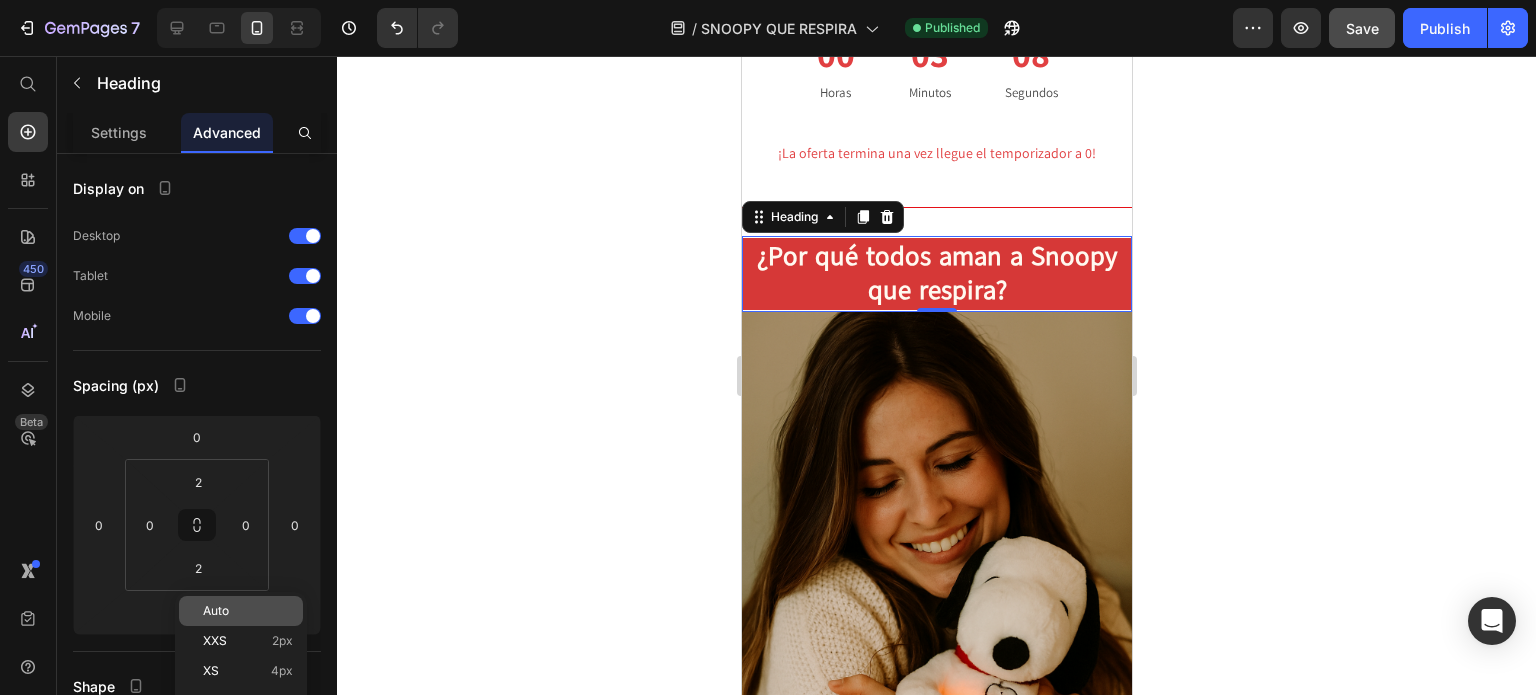 type 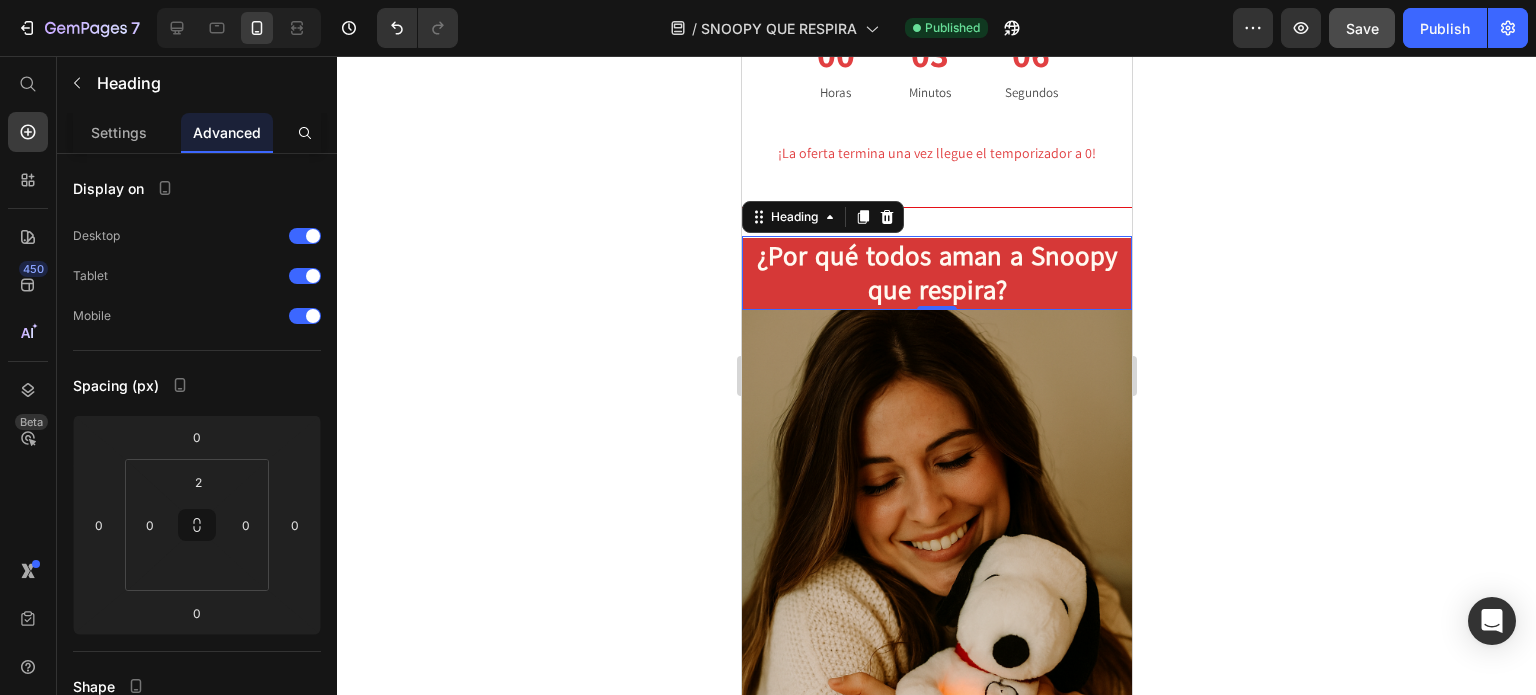 click 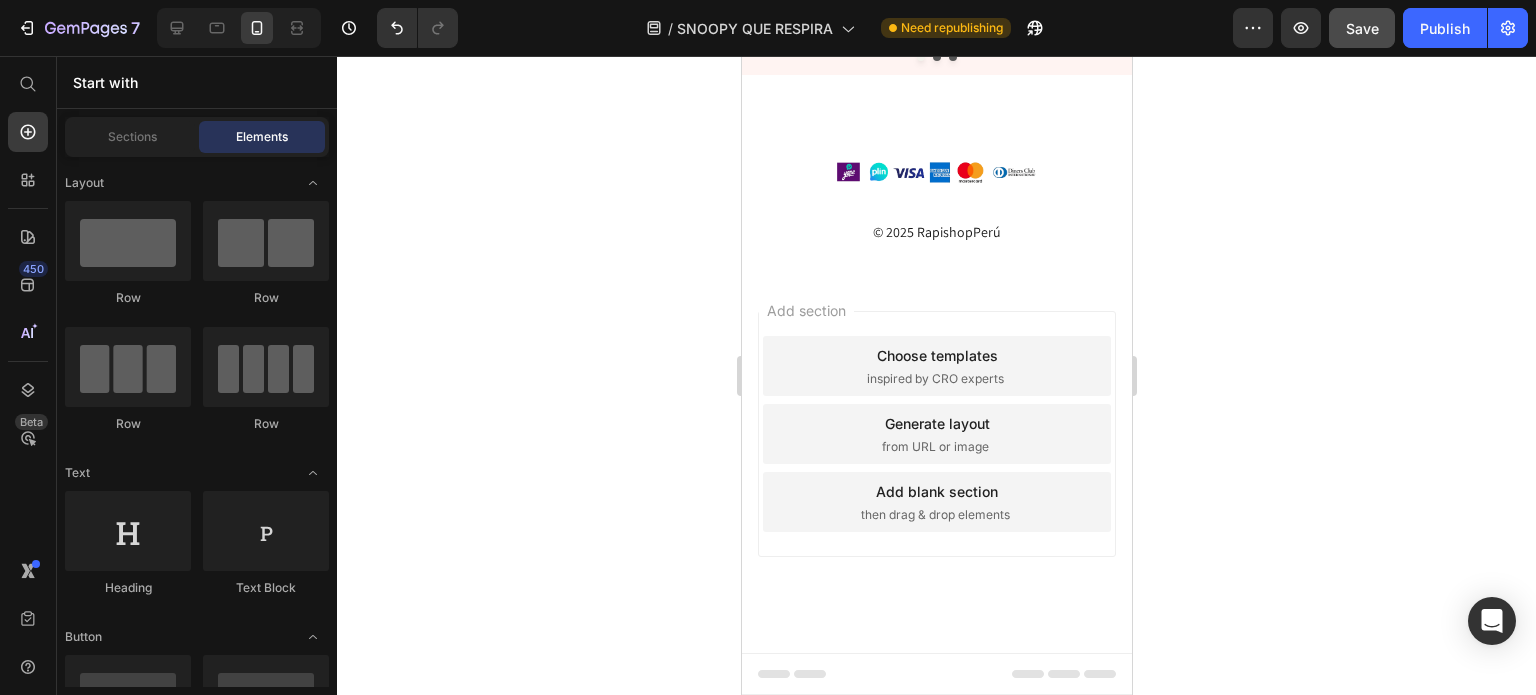 scroll, scrollTop: 5356, scrollLeft: 0, axis: vertical 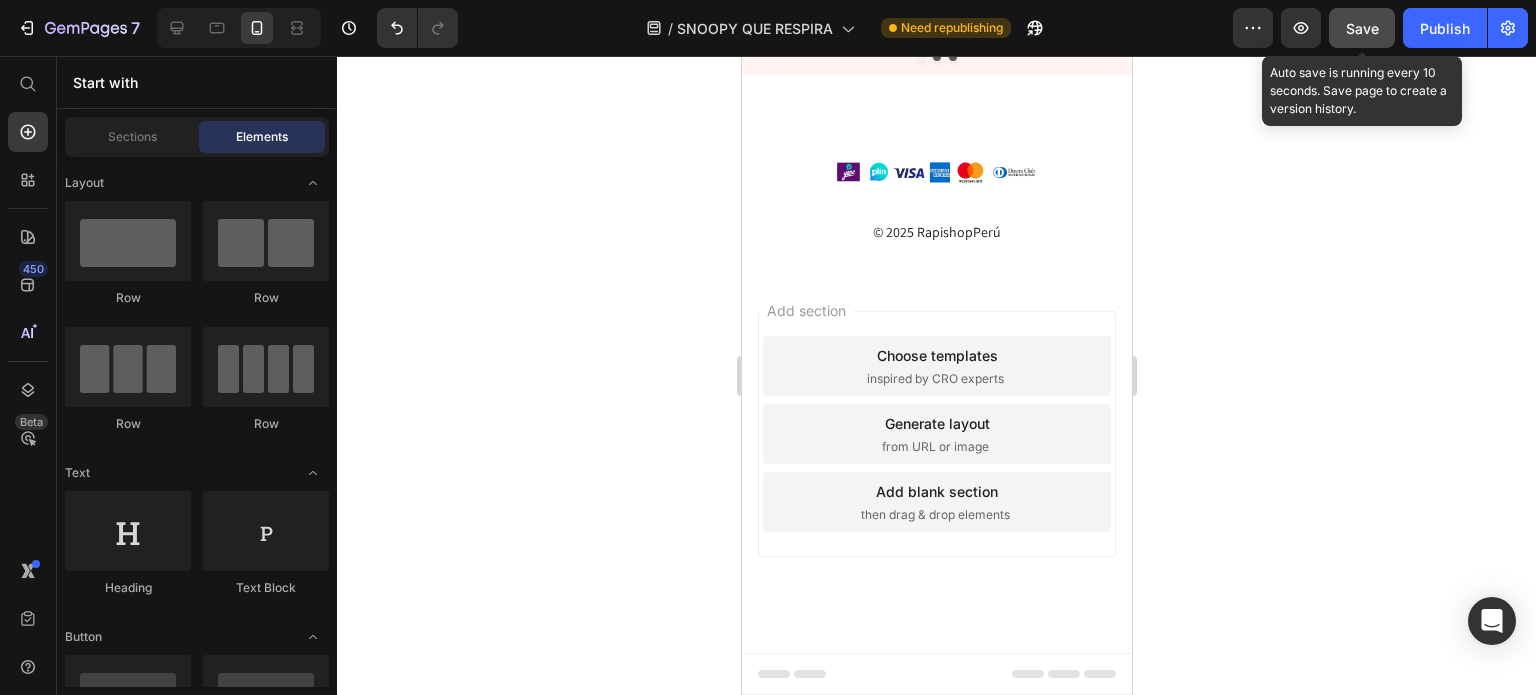 click on "Save" at bounding box center [1362, 28] 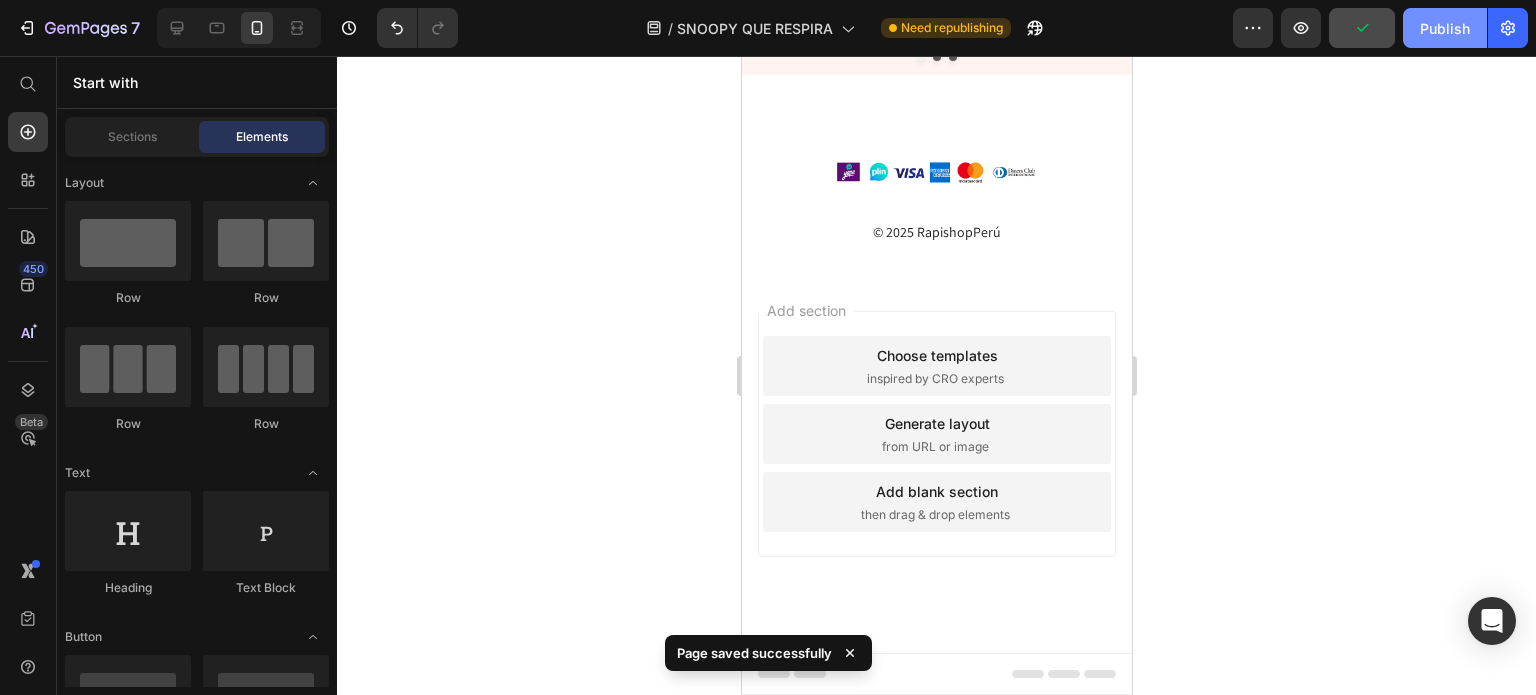 click on "Publish" 